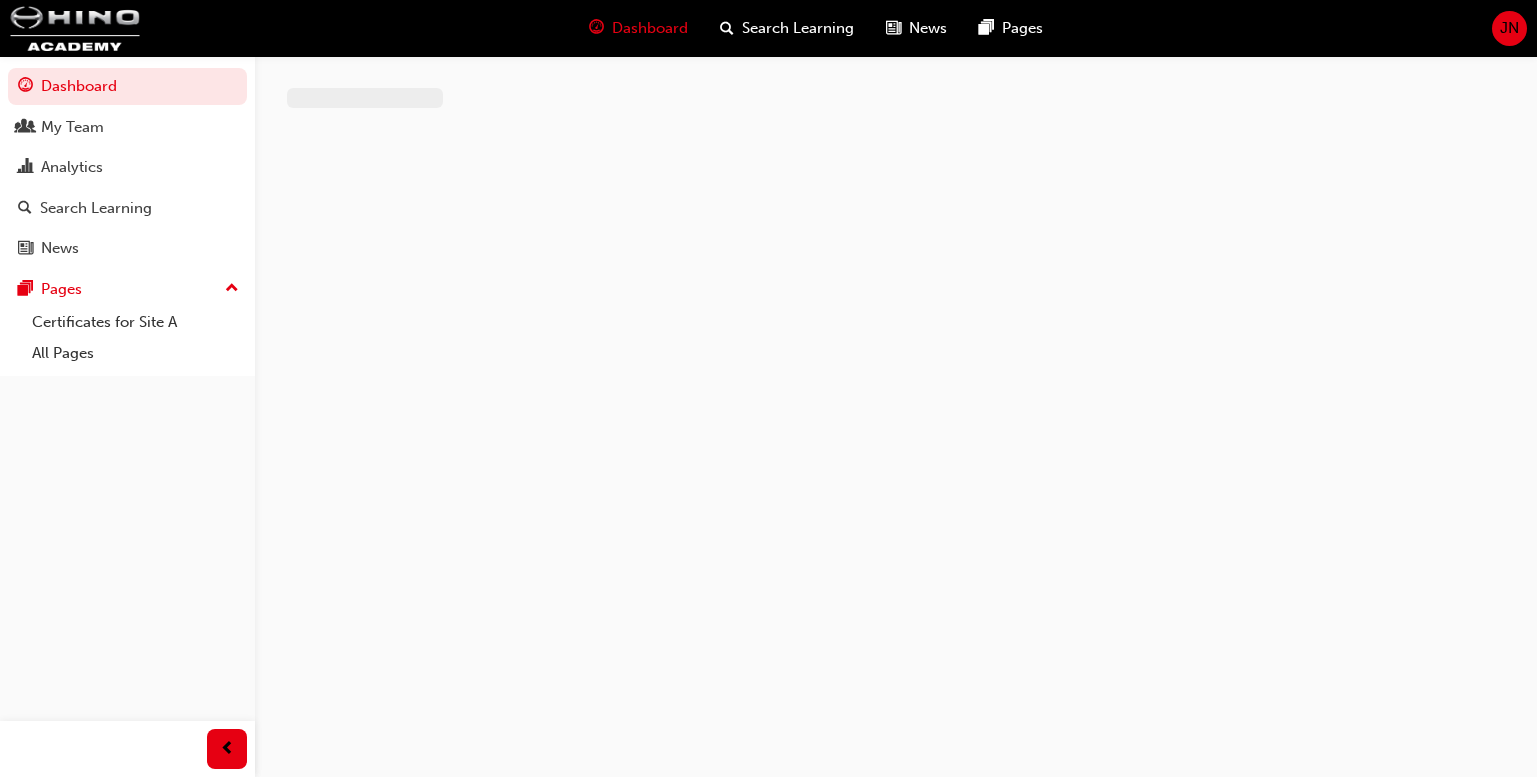 scroll, scrollTop: 0, scrollLeft: 0, axis: both 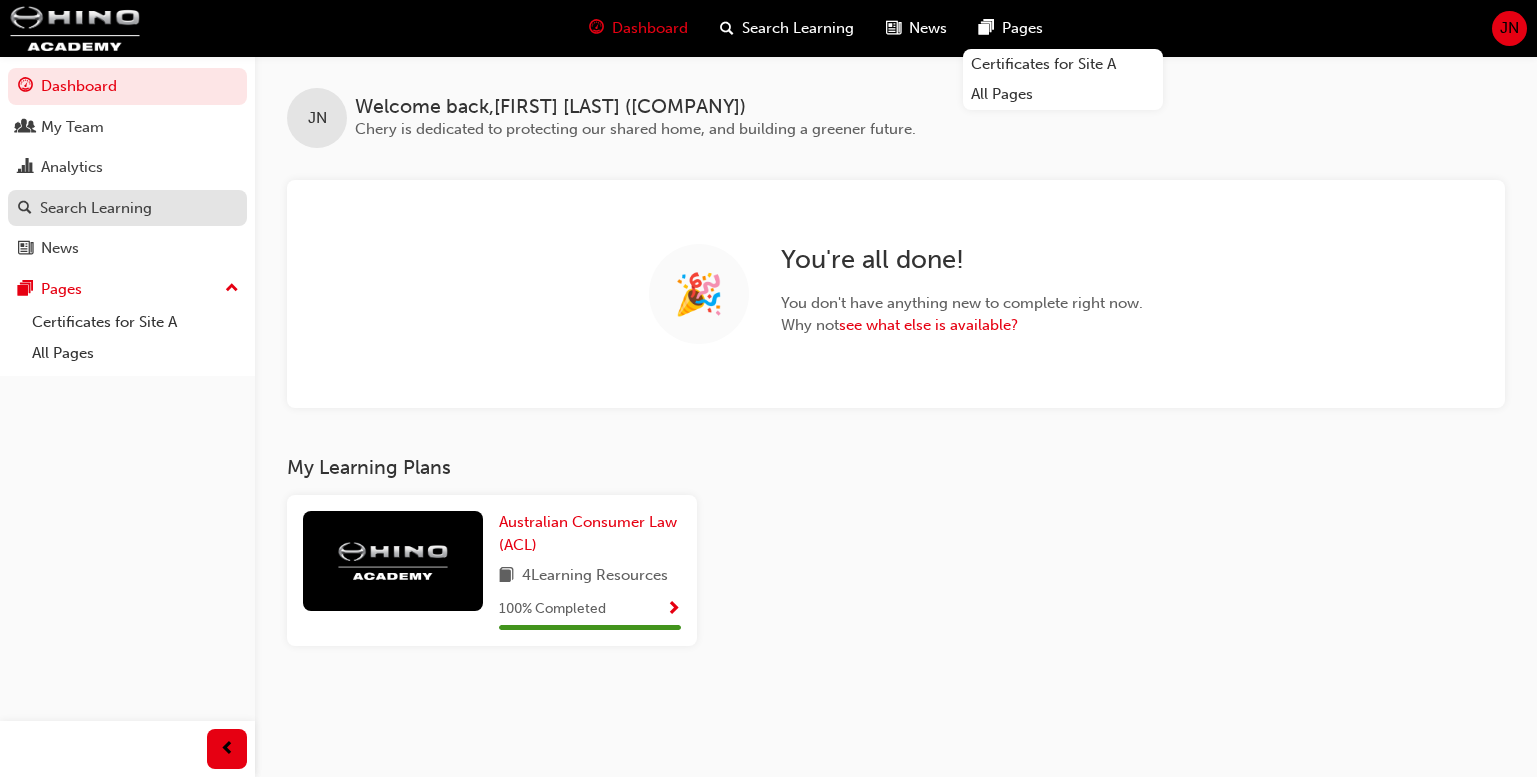 click on "Search Learning" at bounding box center (96, 208) 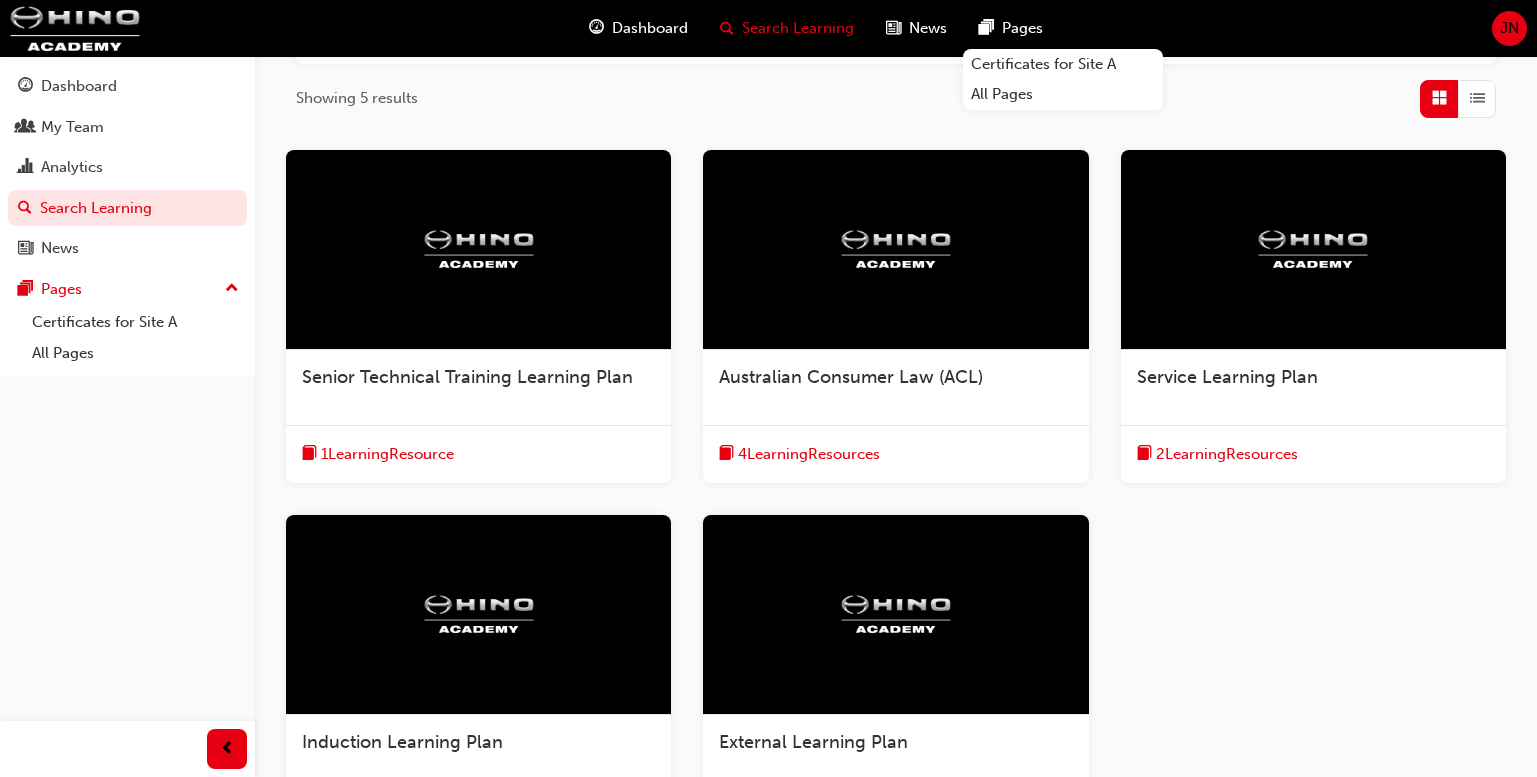 scroll, scrollTop: 318, scrollLeft: 0, axis: vertical 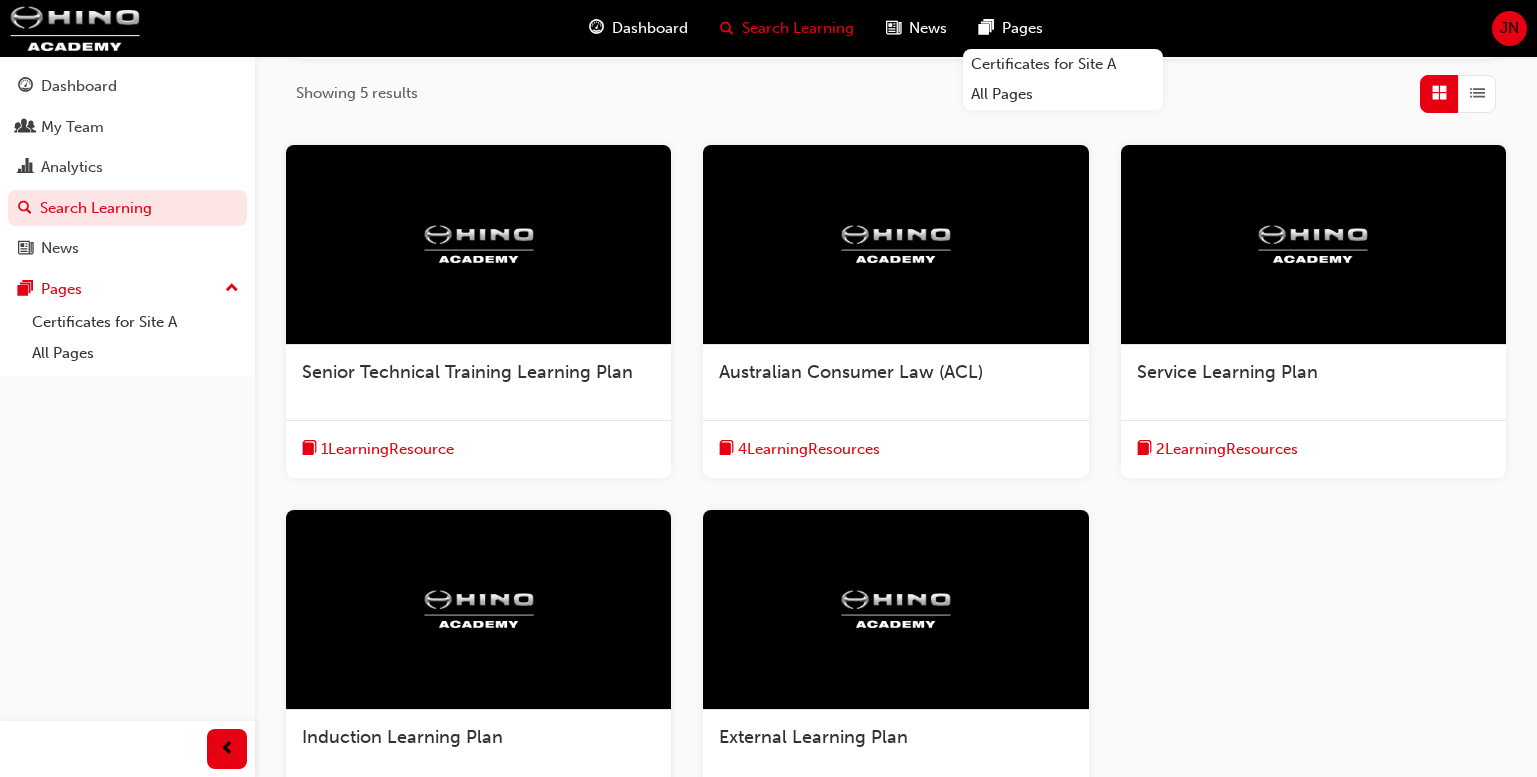 click on "1  Learning  Resource" at bounding box center [478, 449] 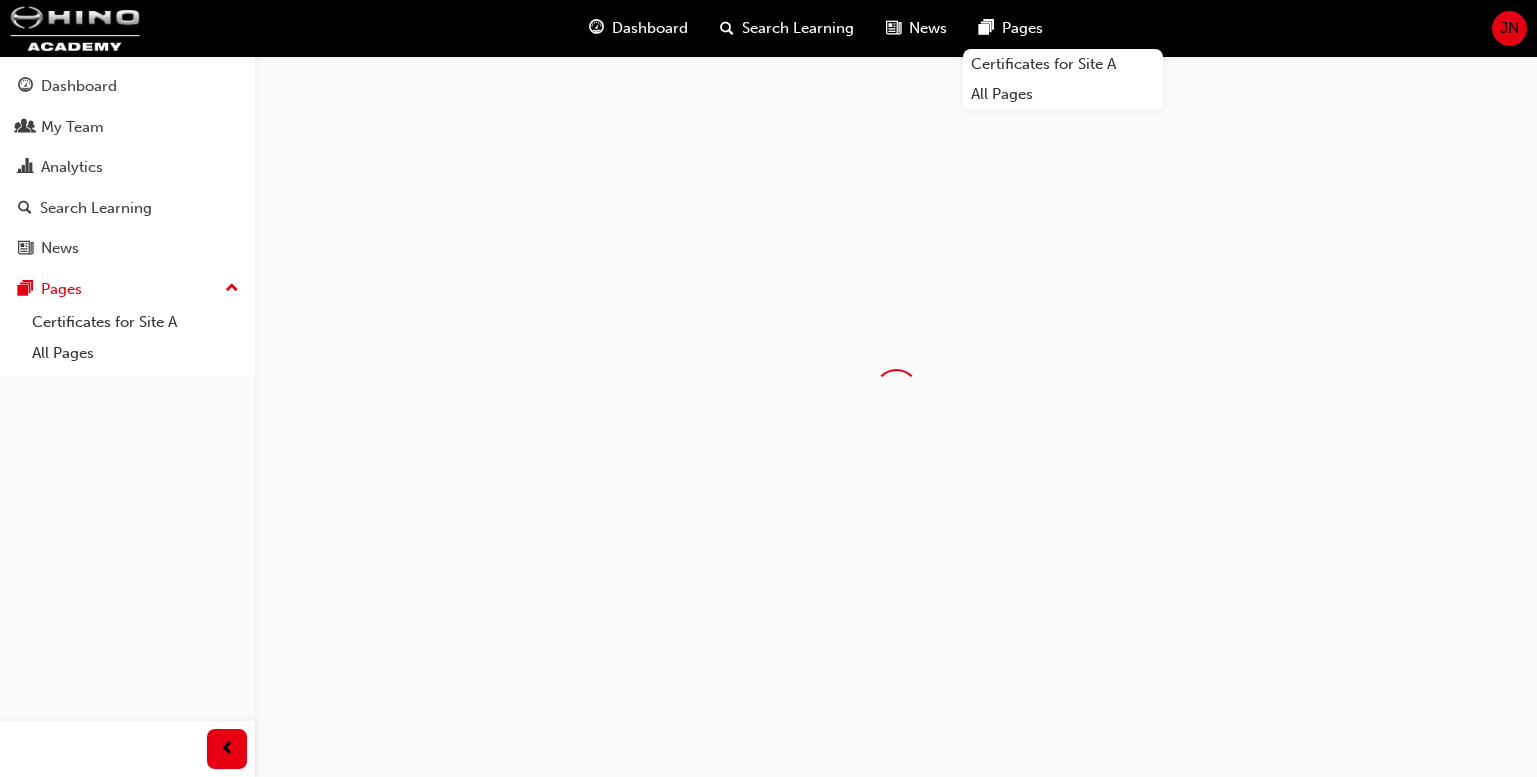 scroll, scrollTop: 0, scrollLeft: 0, axis: both 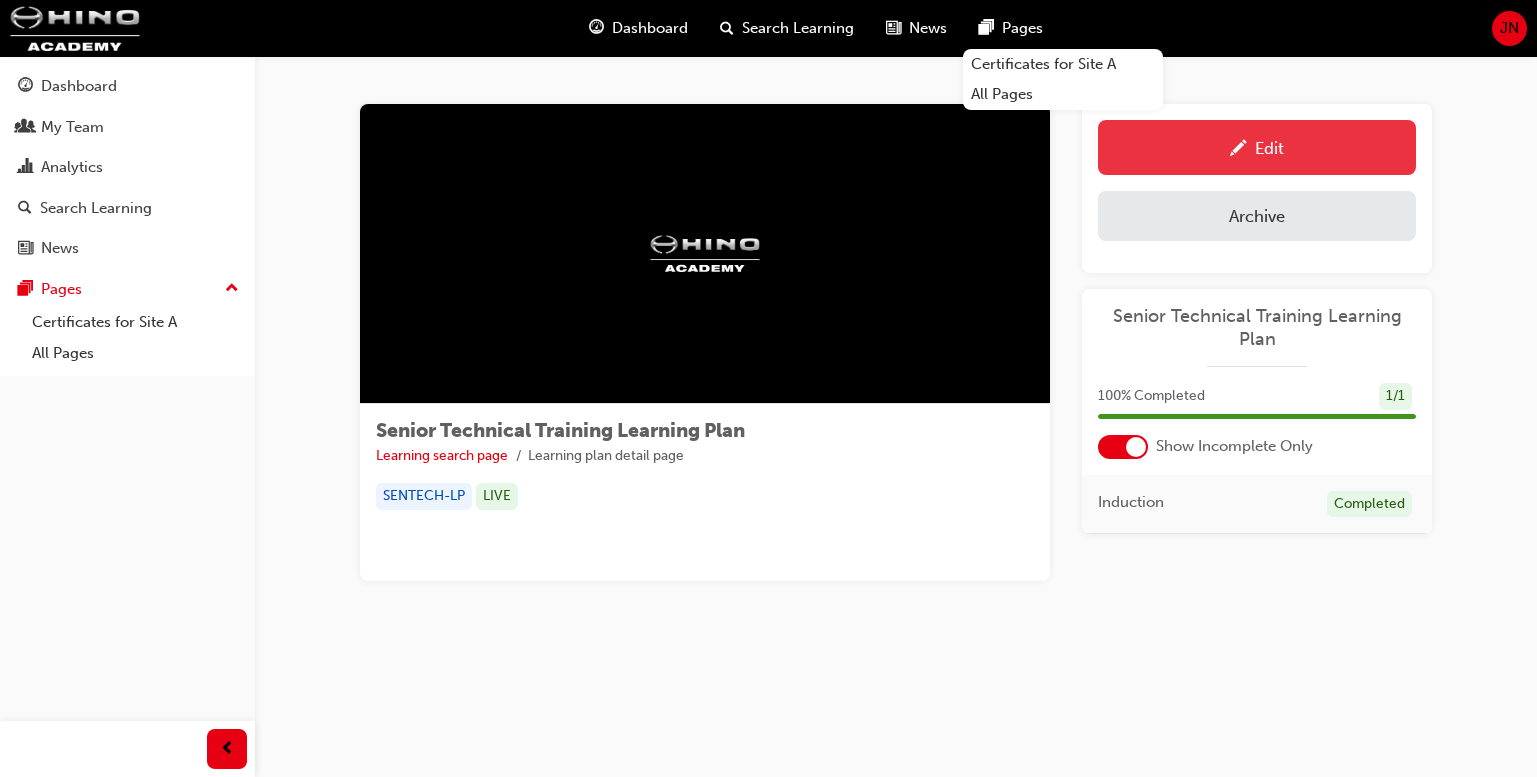 click on "Edit" at bounding box center [1257, 147] 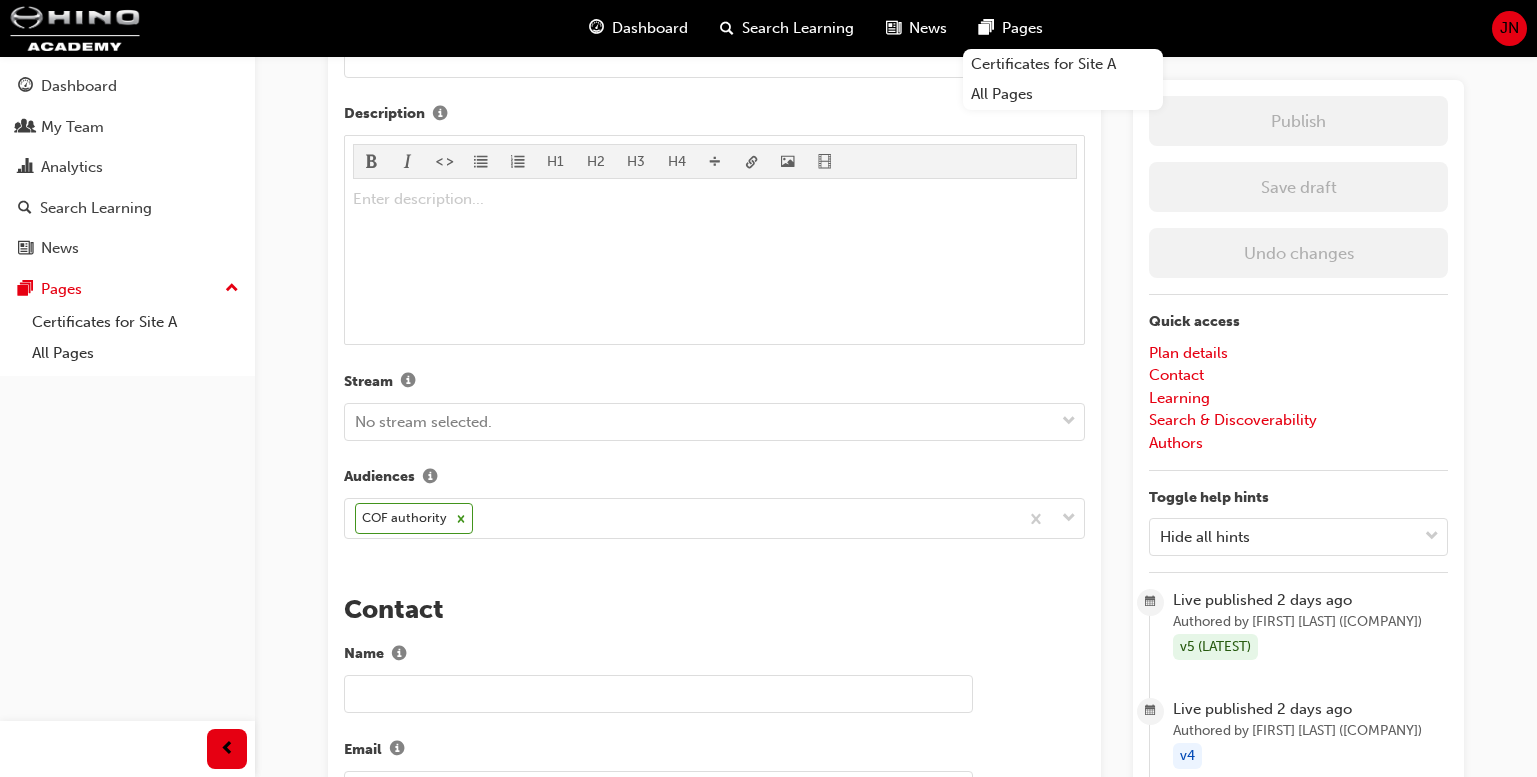 scroll, scrollTop: 627, scrollLeft: 0, axis: vertical 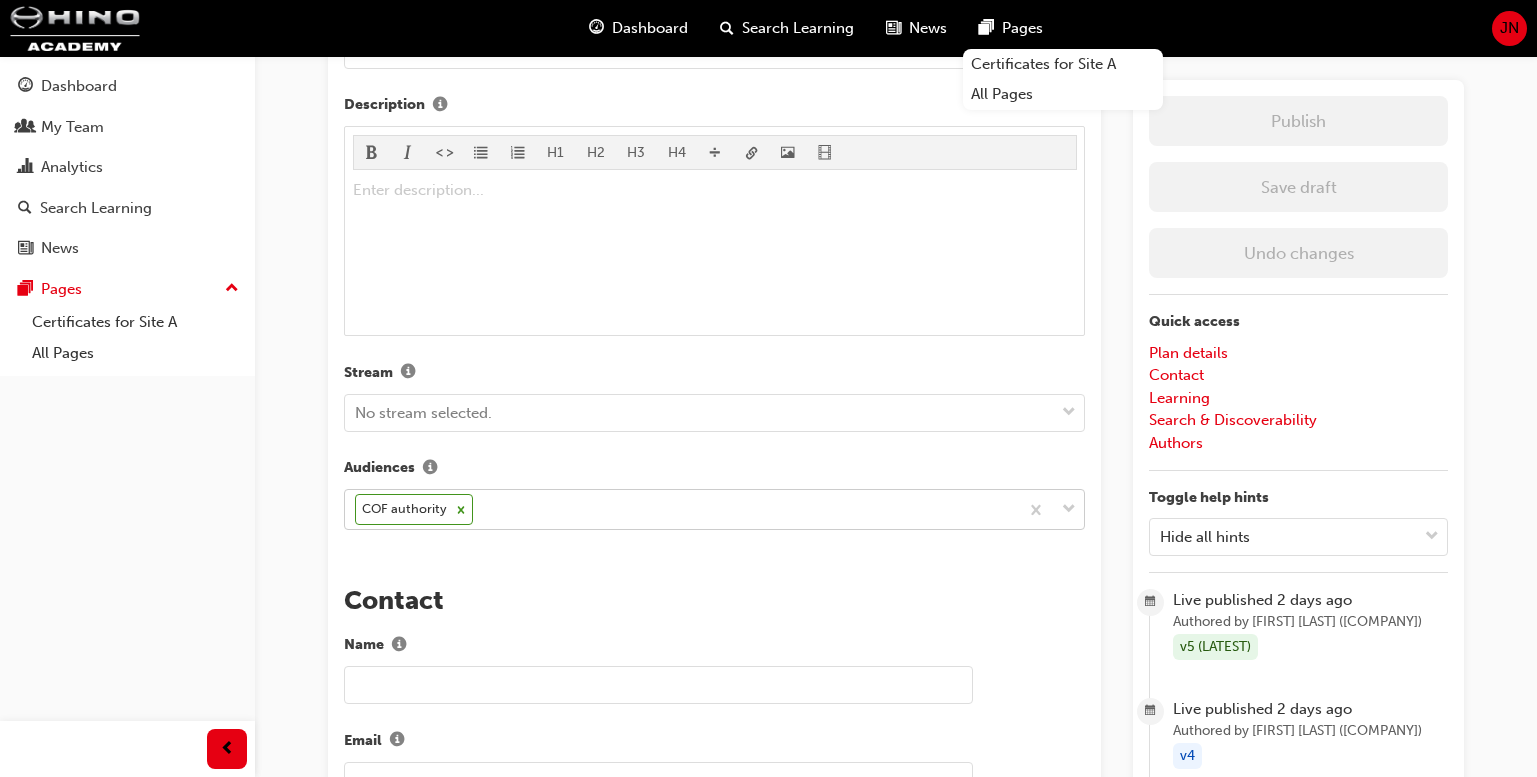 click on "Your version of Internet Explorer is outdated and not supported. Please upgrade to a modern browser. Dashboard Search Learning News Pages Certificates for Site A All Pages JN Dashboard My Team Analytics Search Learning News Pages Pages Certificates for Site A All Pages Senior Technical Training Learning Plan Learning plan detail page Learning plan edit page The recent updates to learning plan sections may require manual migration steps. We have detected this plan may require such actions. Please click here to get started. Plan details Title Senior Technical Training Learning Plan Featured Image Drag a file here or click to select a file Please upload file. Purchasable Code SENTECH-LP Short description Description H1 H2 H3 H4 Enter description... ﻿ Stream No stream selected. Audiences COF authority Contact Name Email Phone number Learning Choose an option New section Create a new section, and link it to this plan From existing Link an existing section to this plan New section title" at bounding box center [768, -239] 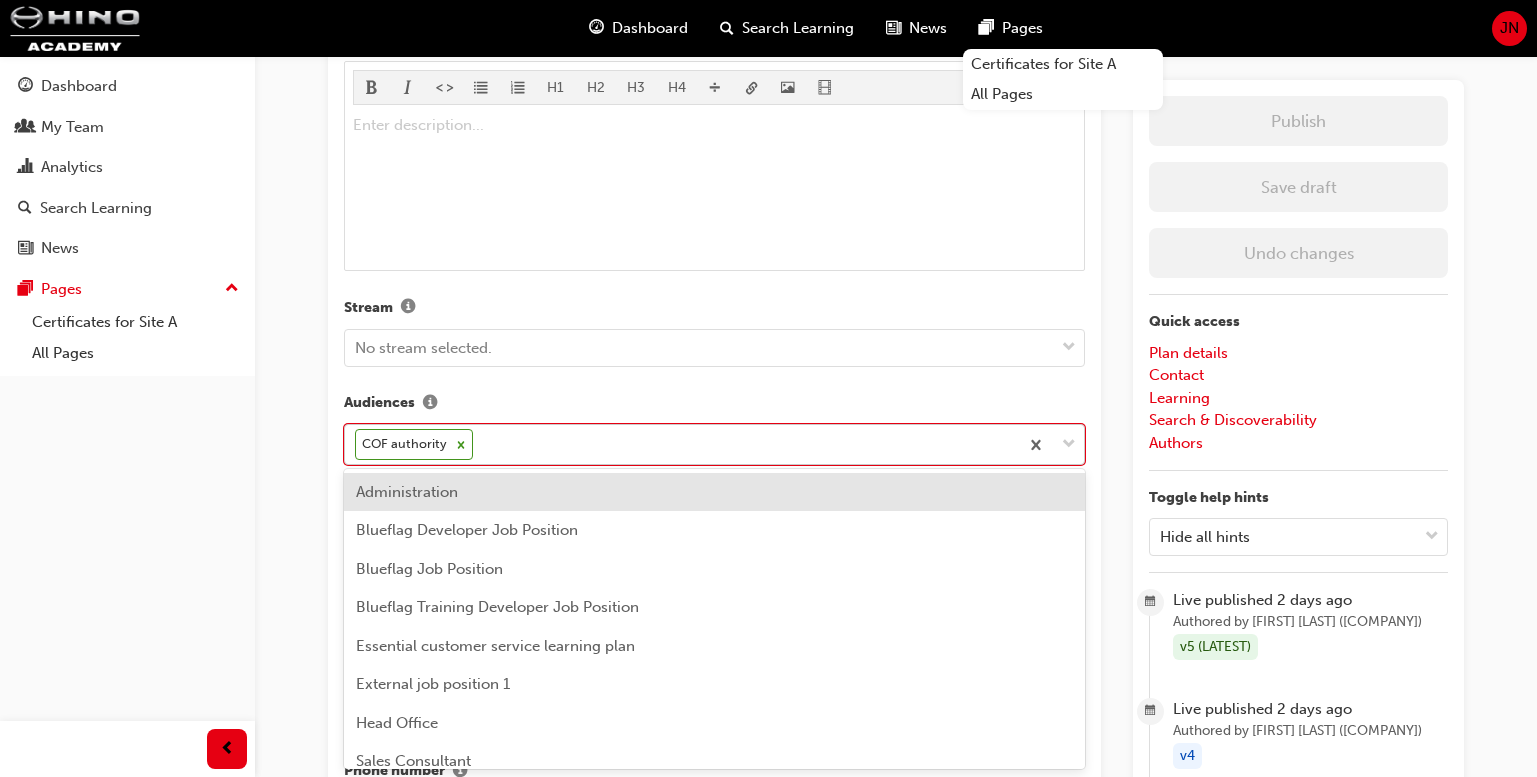 click on "COF authority" at bounding box center (681, 444) 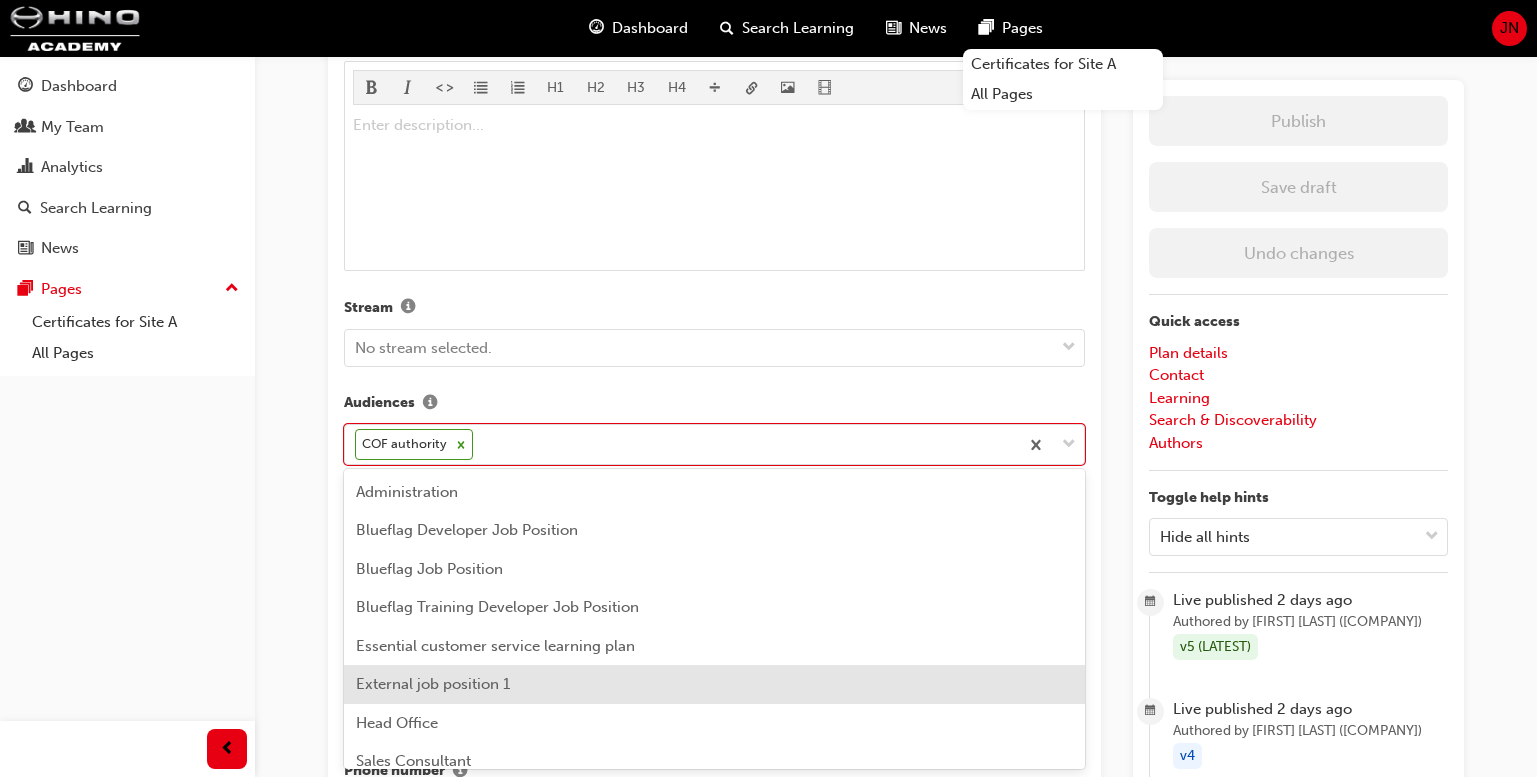 scroll, scrollTop: 131, scrollLeft: 0, axis: vertical 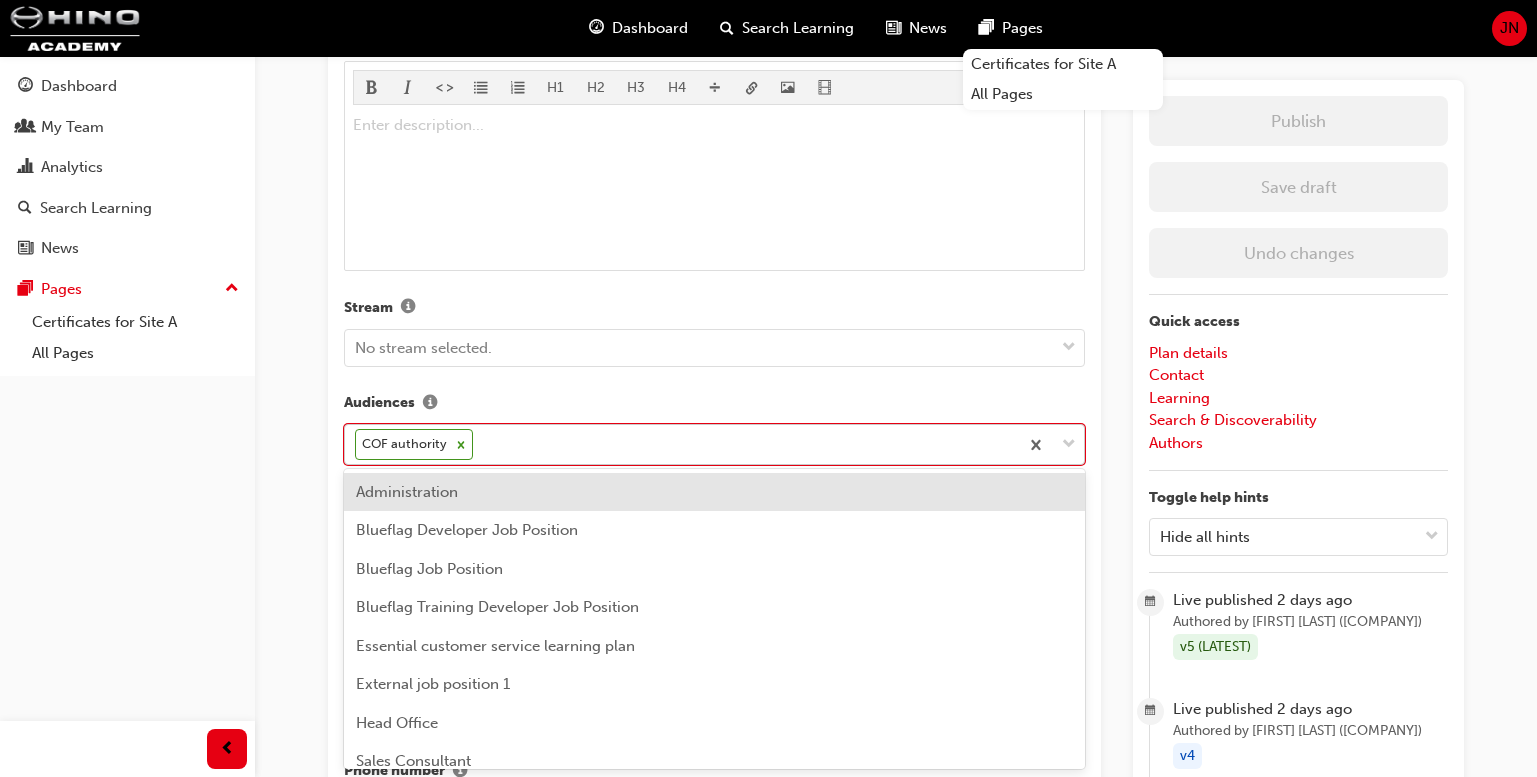 click on "COF authority" at bounding box center [681, 444] 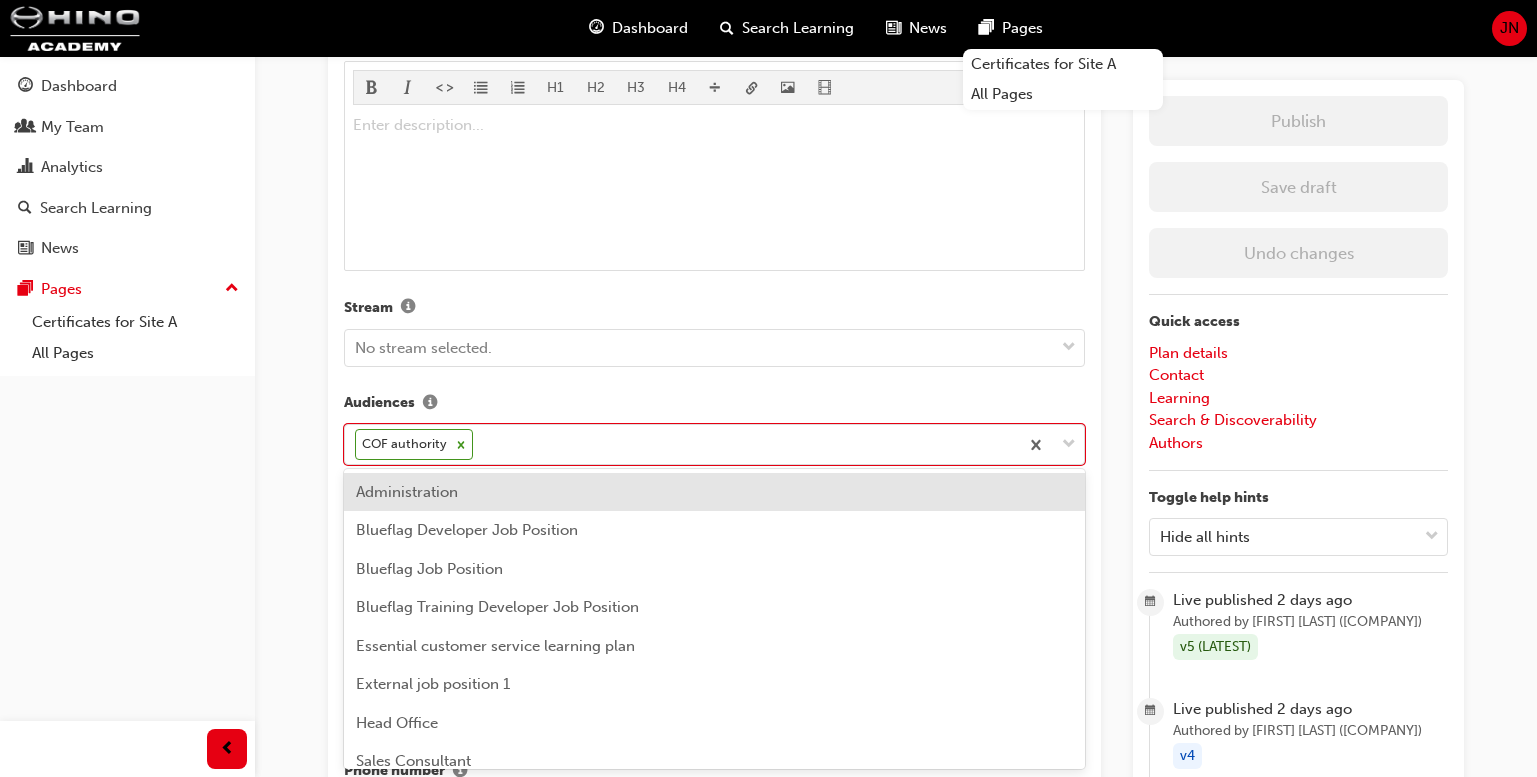 click on "Senior Technical Training Learning Plan Learning plan detail page Learning plan edit page The recent updates to learning plan sections may require manual migration steps. We have detected this plan may require such actions. Please click here to get started. Plan details Title Senior Technical Training Learning Plan Featured Image Drag a file here or click to select a file Please upload file. Purchasable Code SENTECH-LP Short description Description H1 H2 H3 H4 Enter description... ﻿ Stream No stream selected. Audiences option Administration focused, 1 of 12. 11 results available. Use Up and Down to choose options, press Enter to select the currently focused option, press Escape to exit the menu, press Tab to select the option and exit the menu. COF authority Contact Name Email Phone number Learning Choose an option New section Create a new section, and link it to this plan From existing Link an existing section to this plan New section title Edit or add learning resources 1 ." at bounding box center (768, 740) 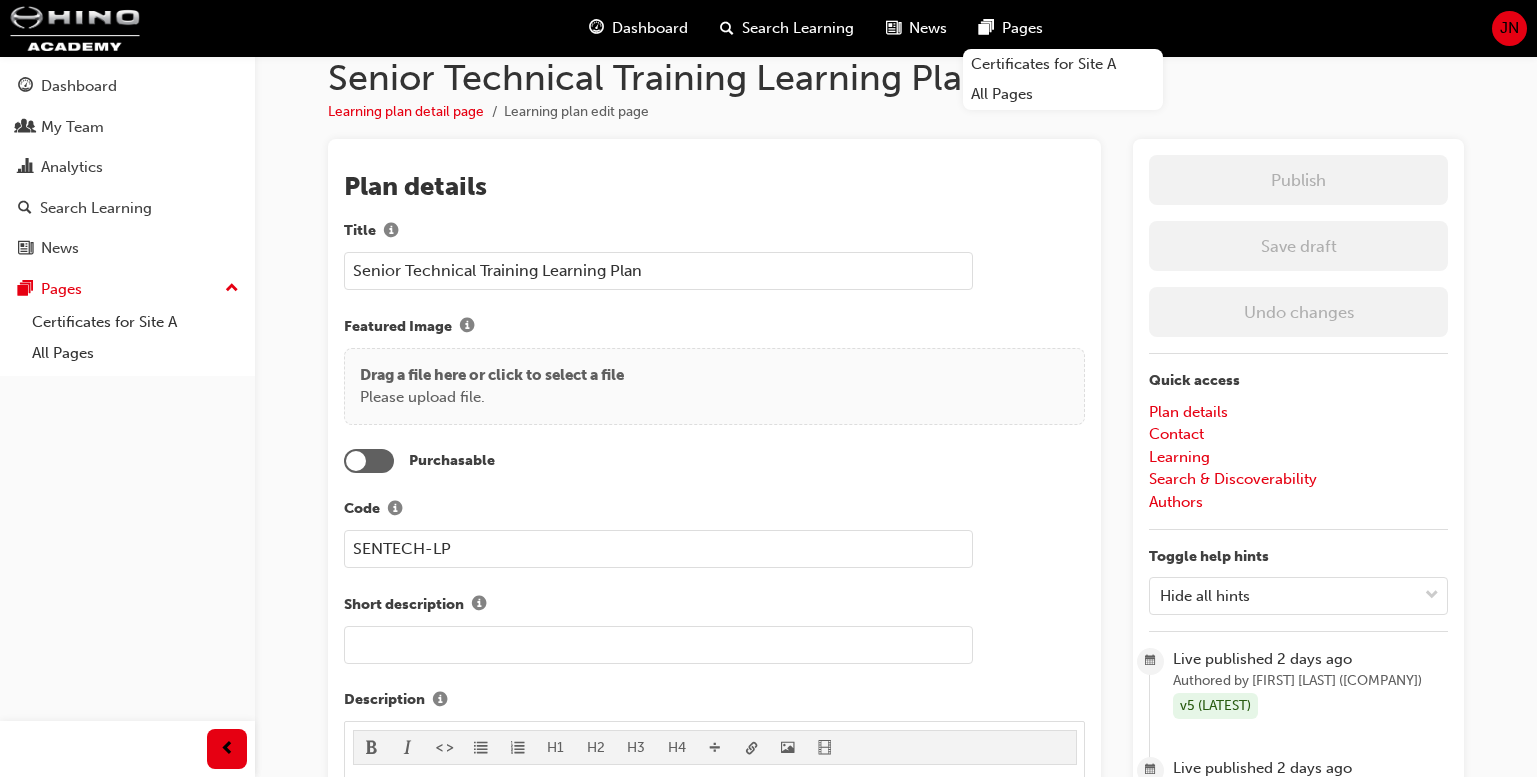 scroll, scrollTop: 0, scrollLeft: 0, axis: both 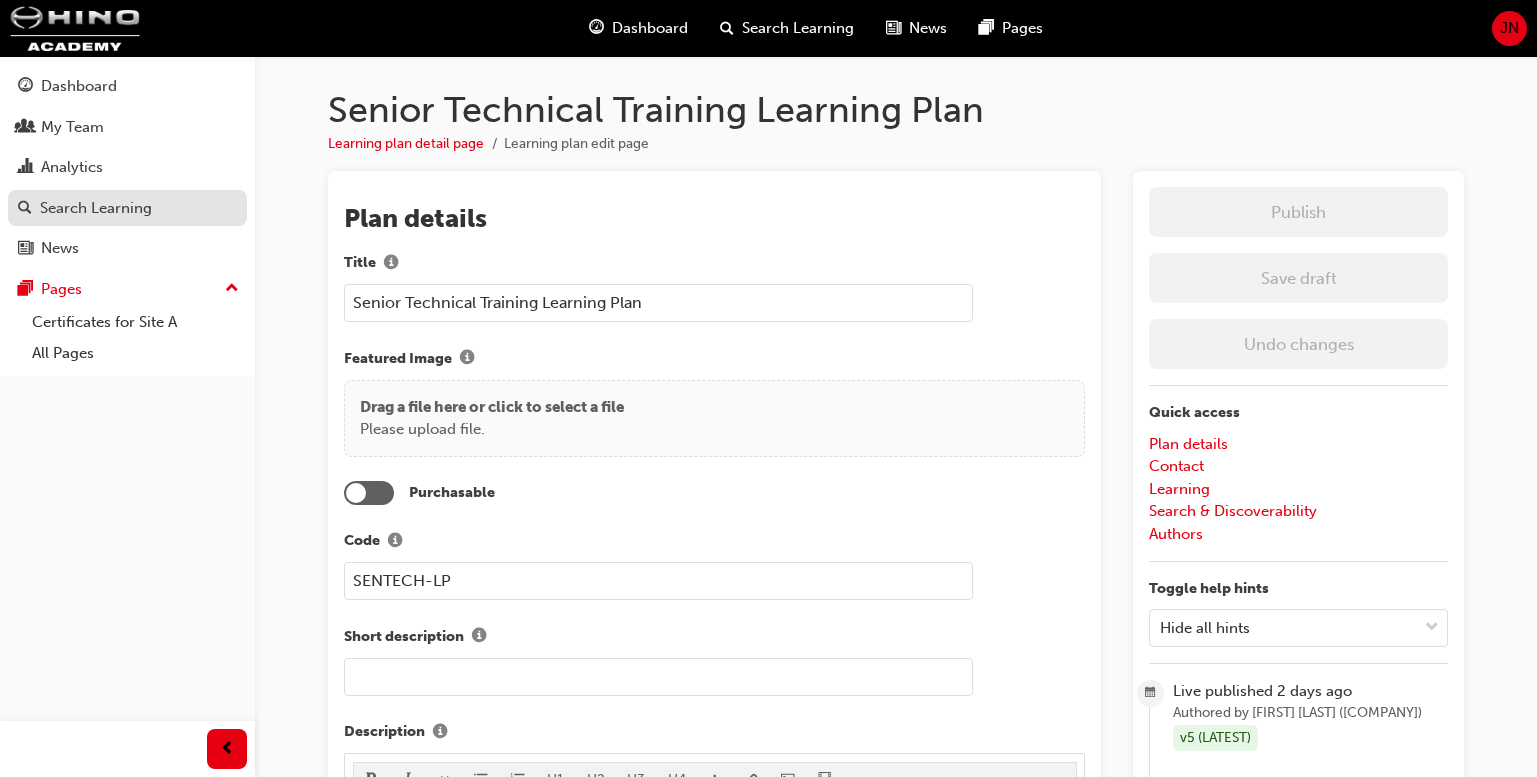 click on "Search Learning" at bounding box center (96, 208) 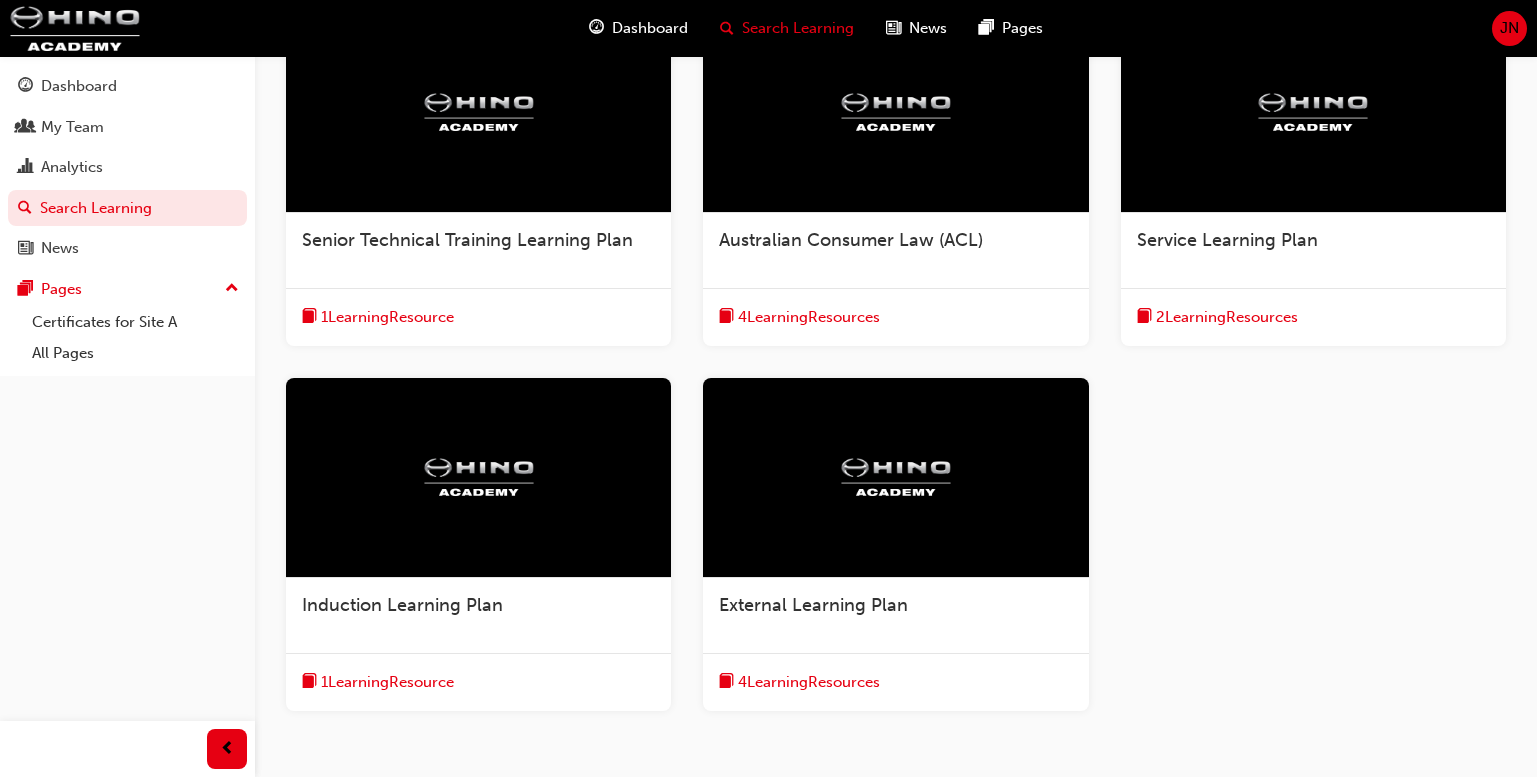 scroll, scrollTop: 0, scrollLeft: 0, axis: both 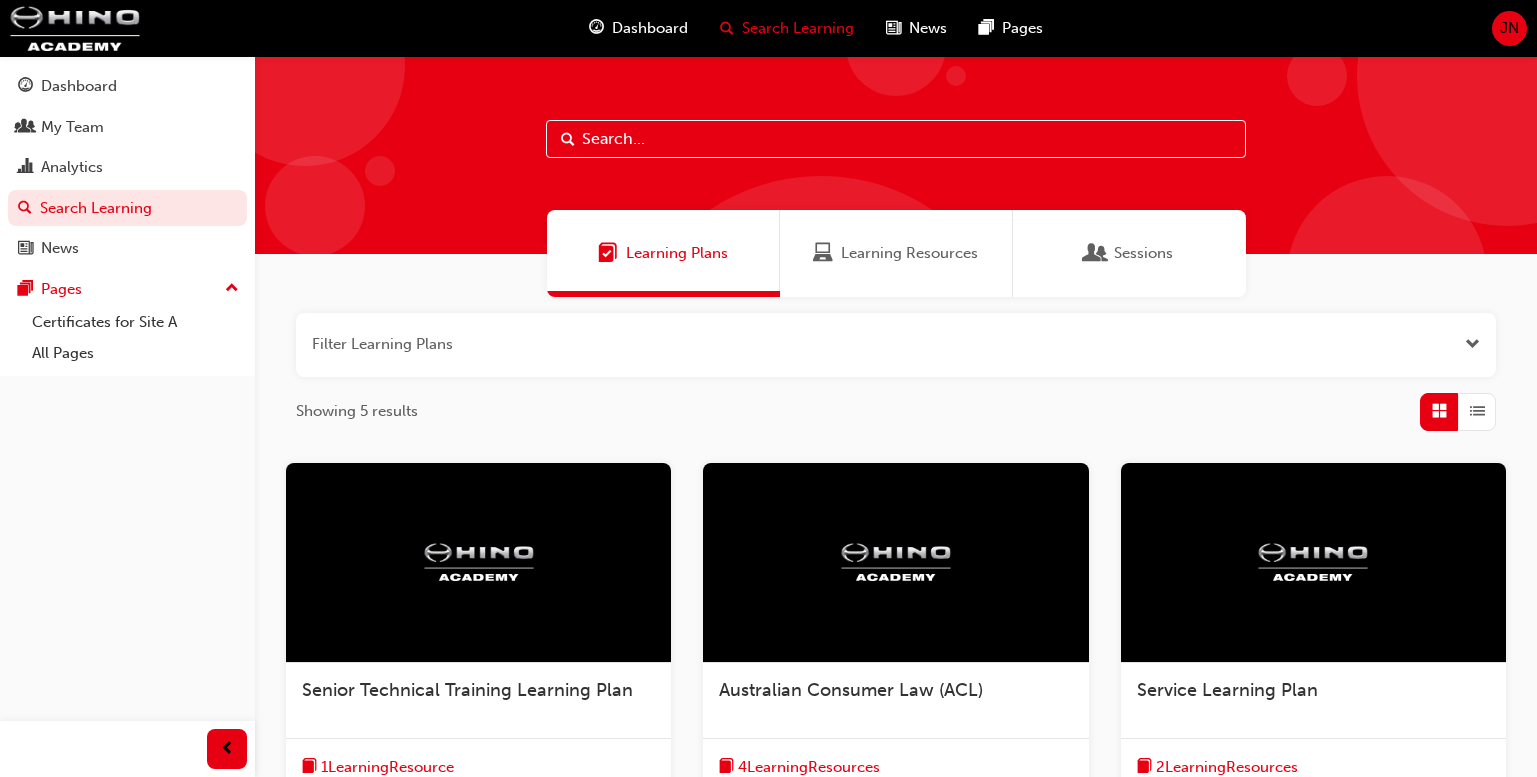 drag, startPoint x: 1294, startPoint y: 700, endPoint x: 1021, endPoint y: 628, distance: 282.3349 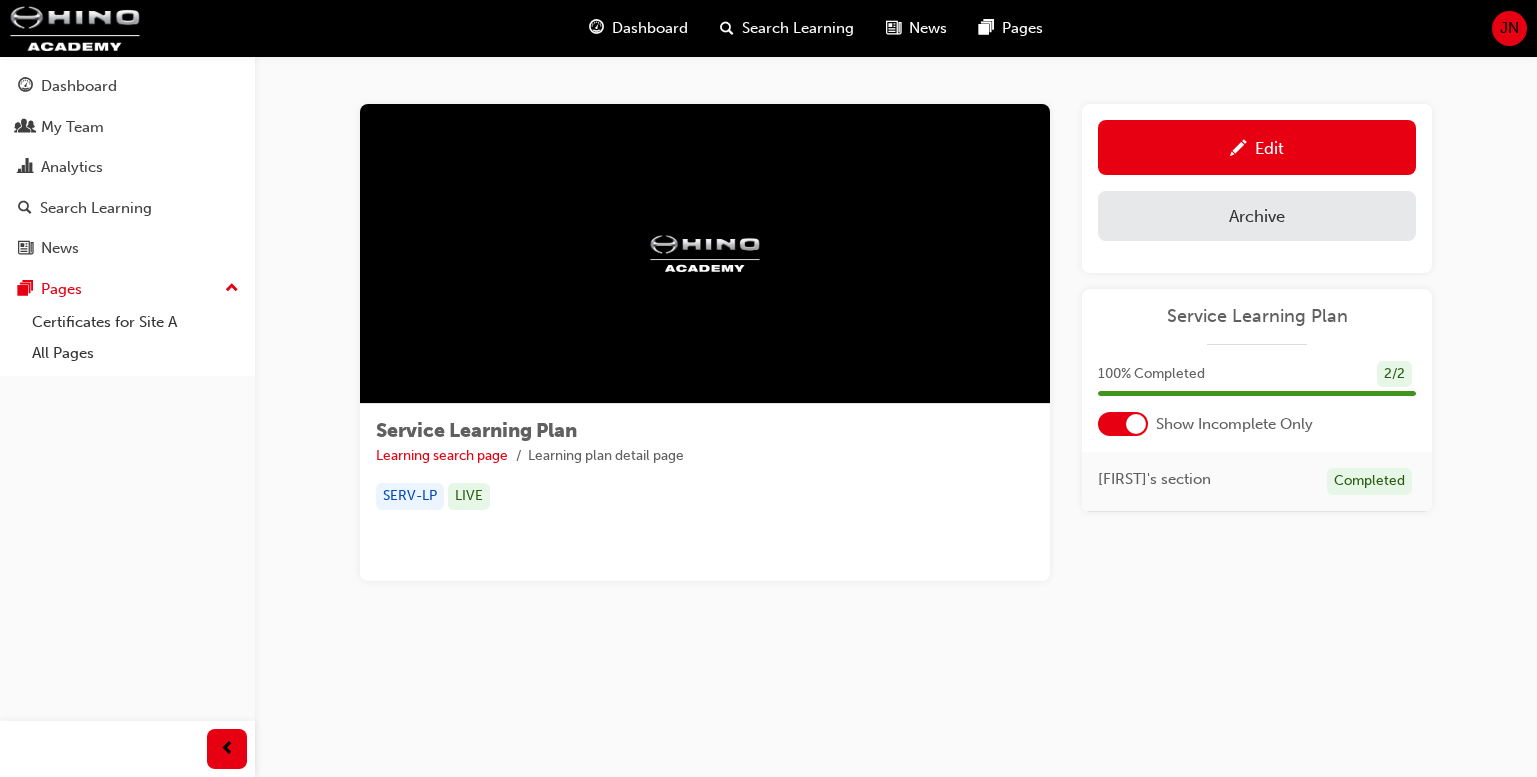 click at bounding box center [1136, 424] 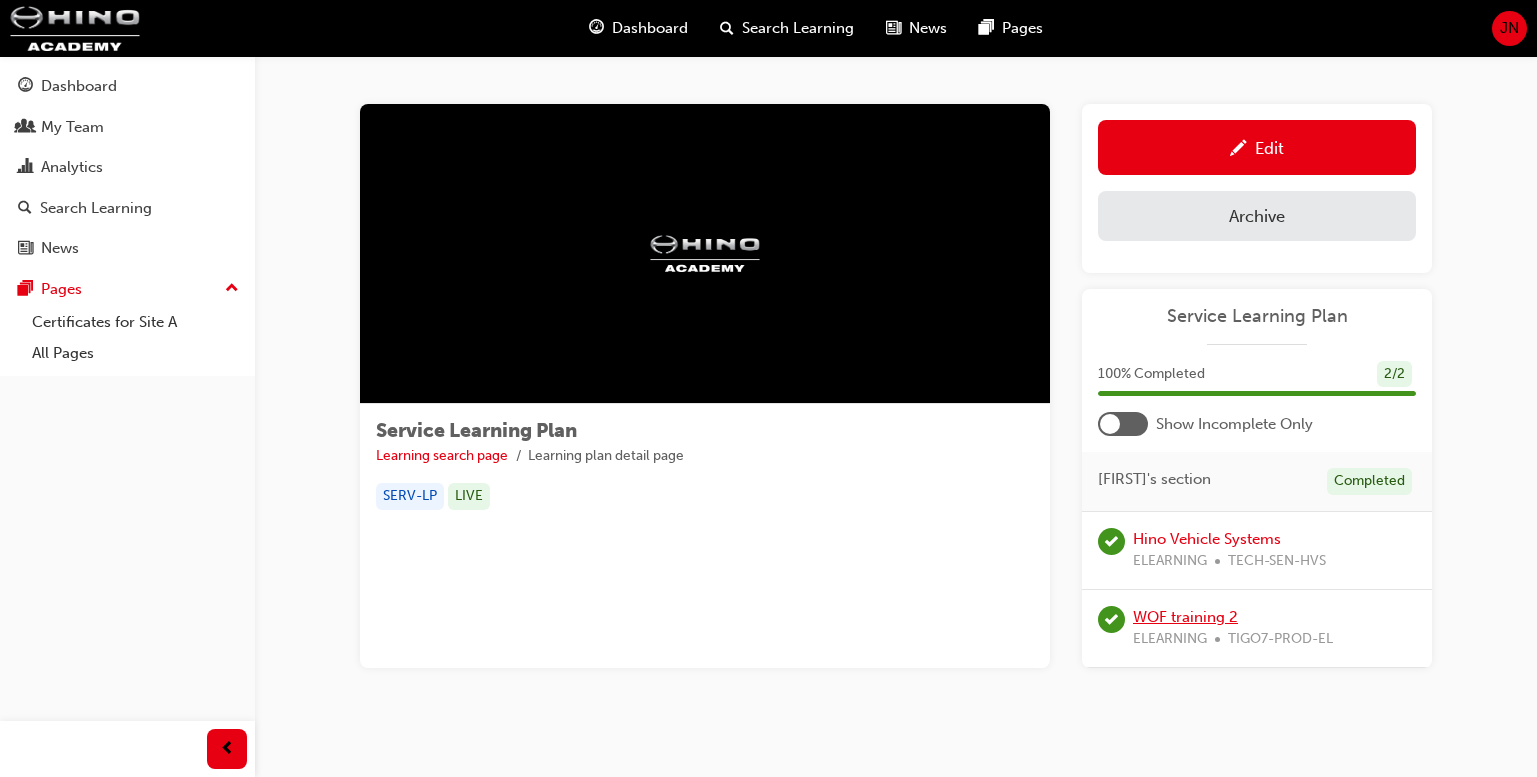 click on "WOF training 2" at bounding box center (1185, 617) 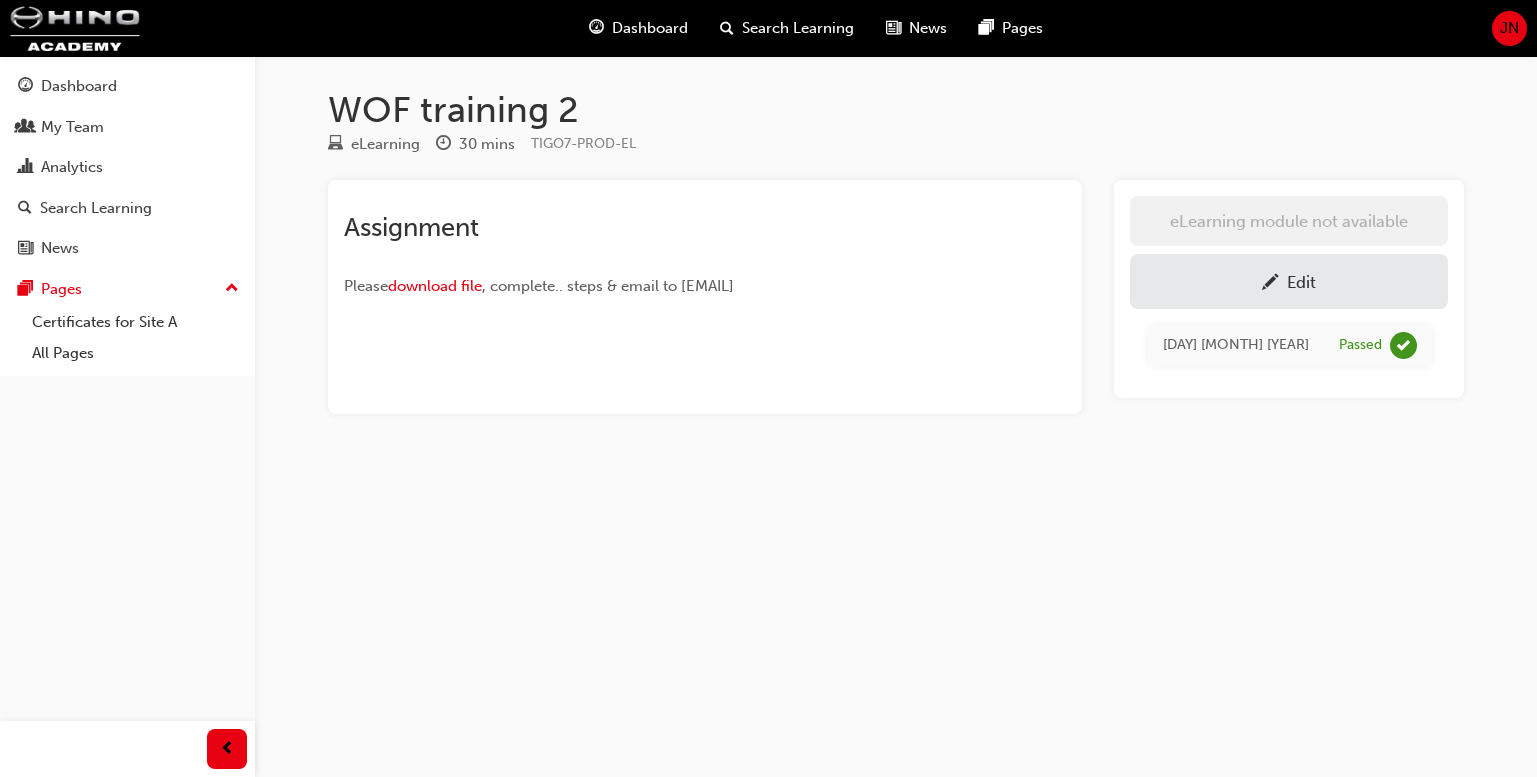 click on "Edit" at bounding box center (1289, 281) 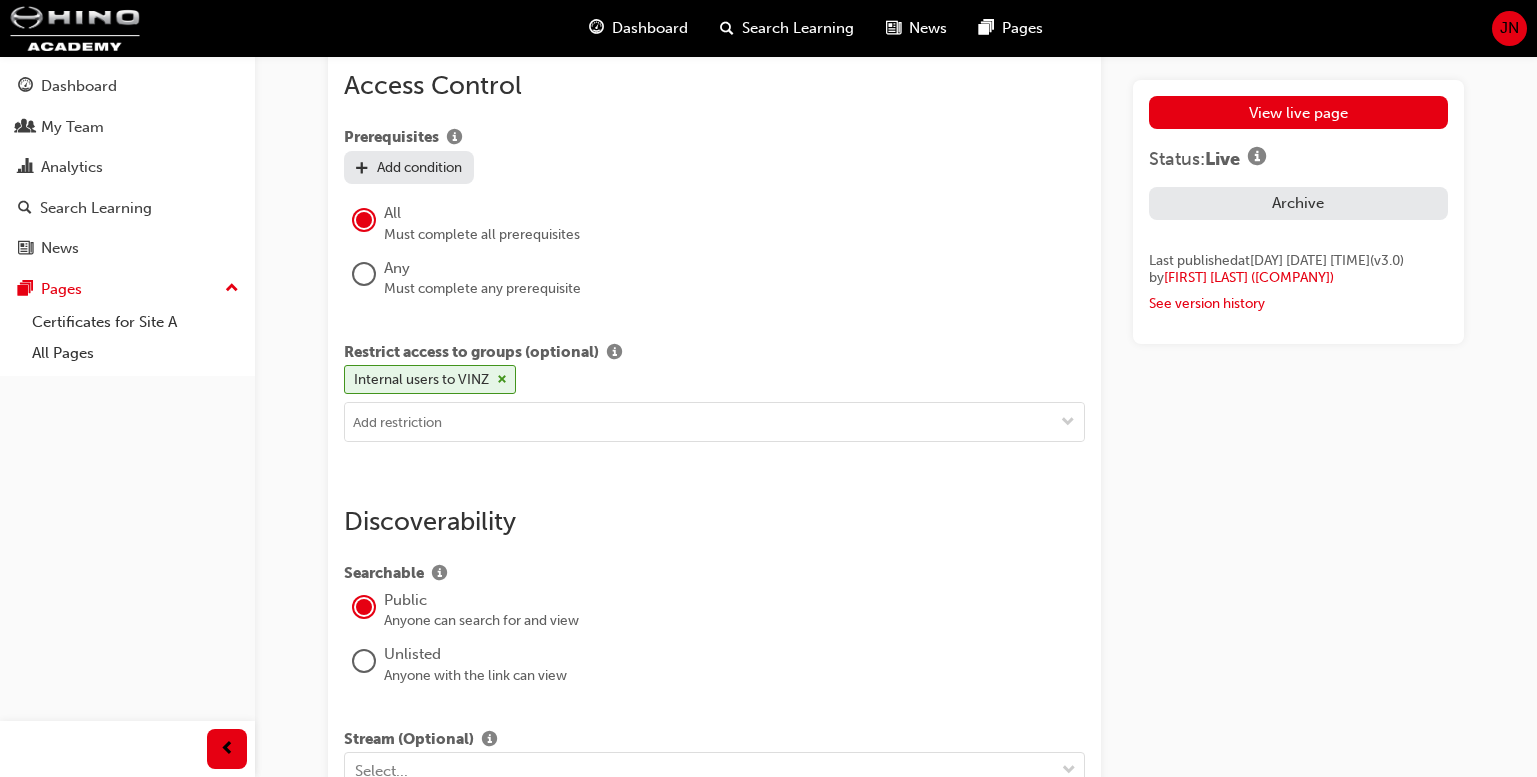 scroll, scrollTop: 1662, scrollLeft: 0, axis: vertical 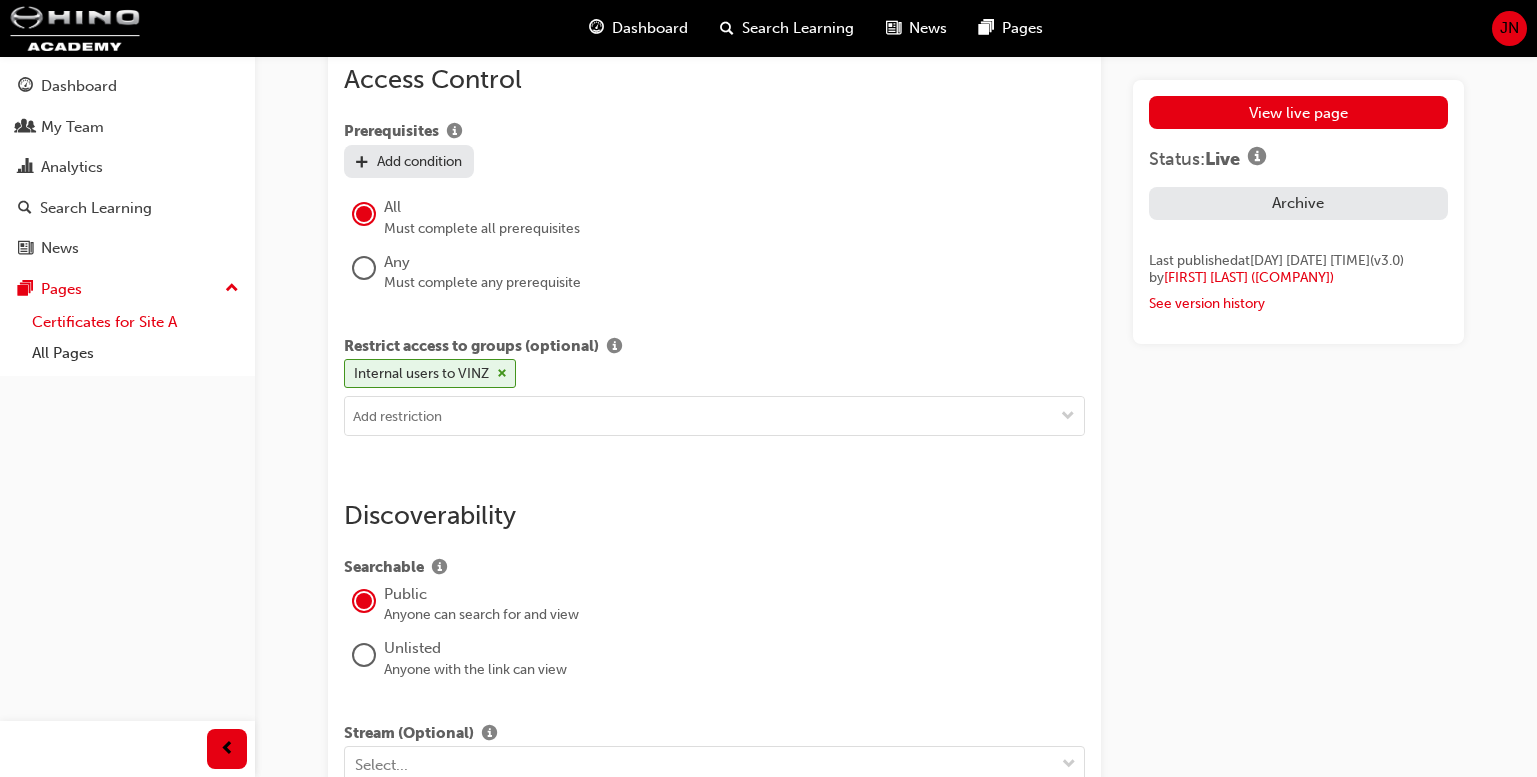 click on "Certificates for Site A" at bounding box center (135, 322) 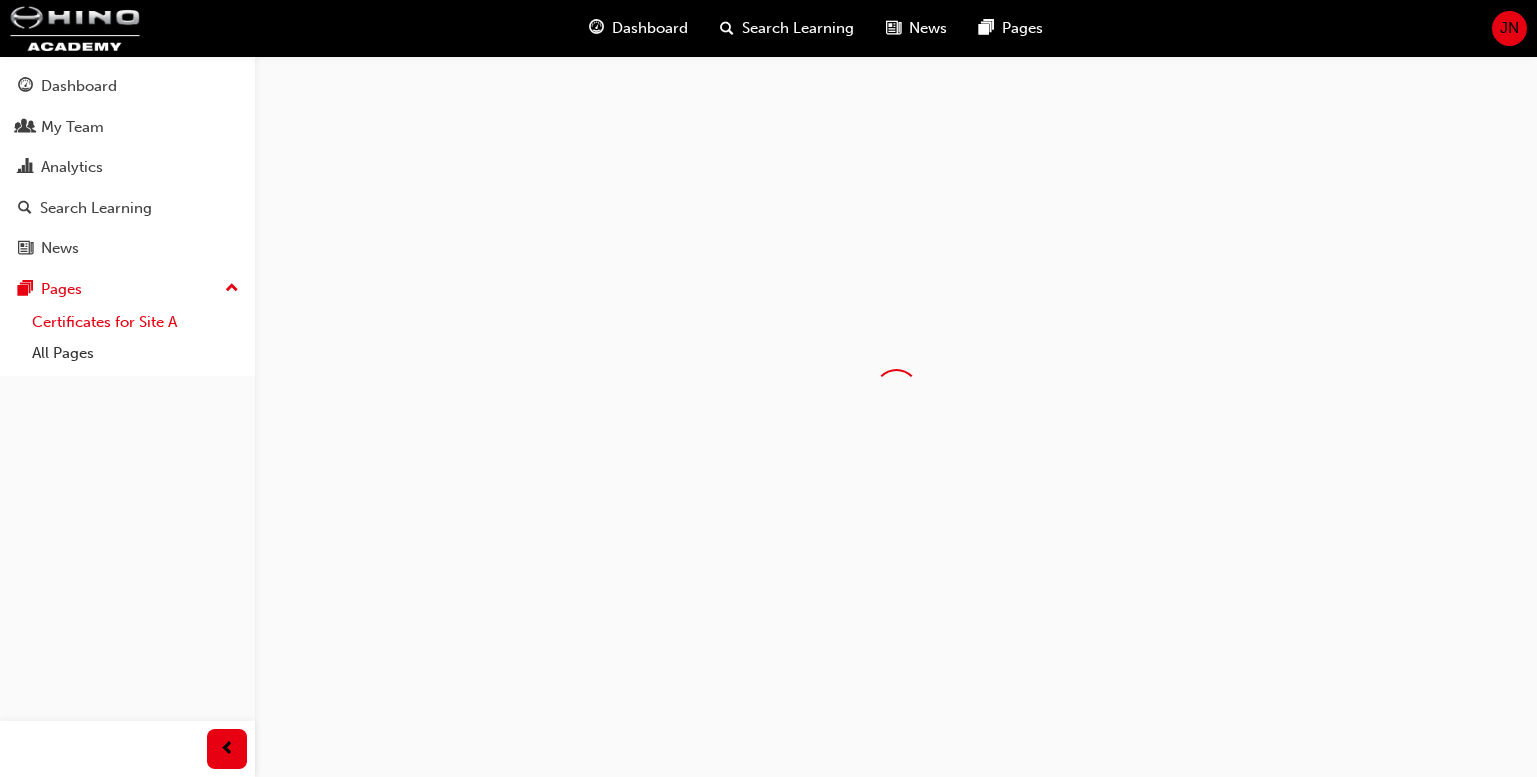 scroll, scrollTop: 0, scrollLeft: 0, axis: both 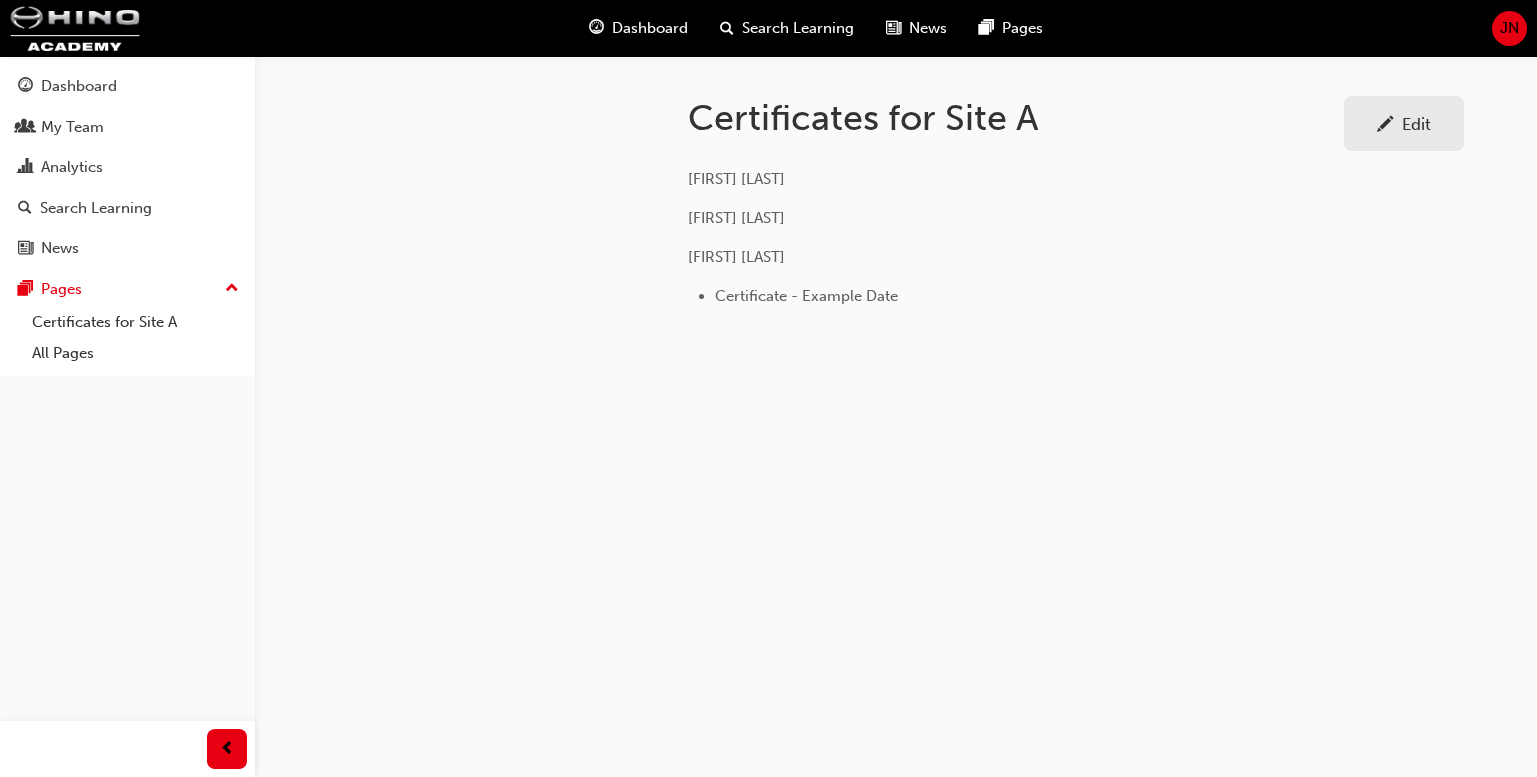 click on "Certificates for Site A Edit [FIRST] [LAST] [FIRST] [LAST] Certificate - Example Date Edit" at bounding box center [1076, 189] 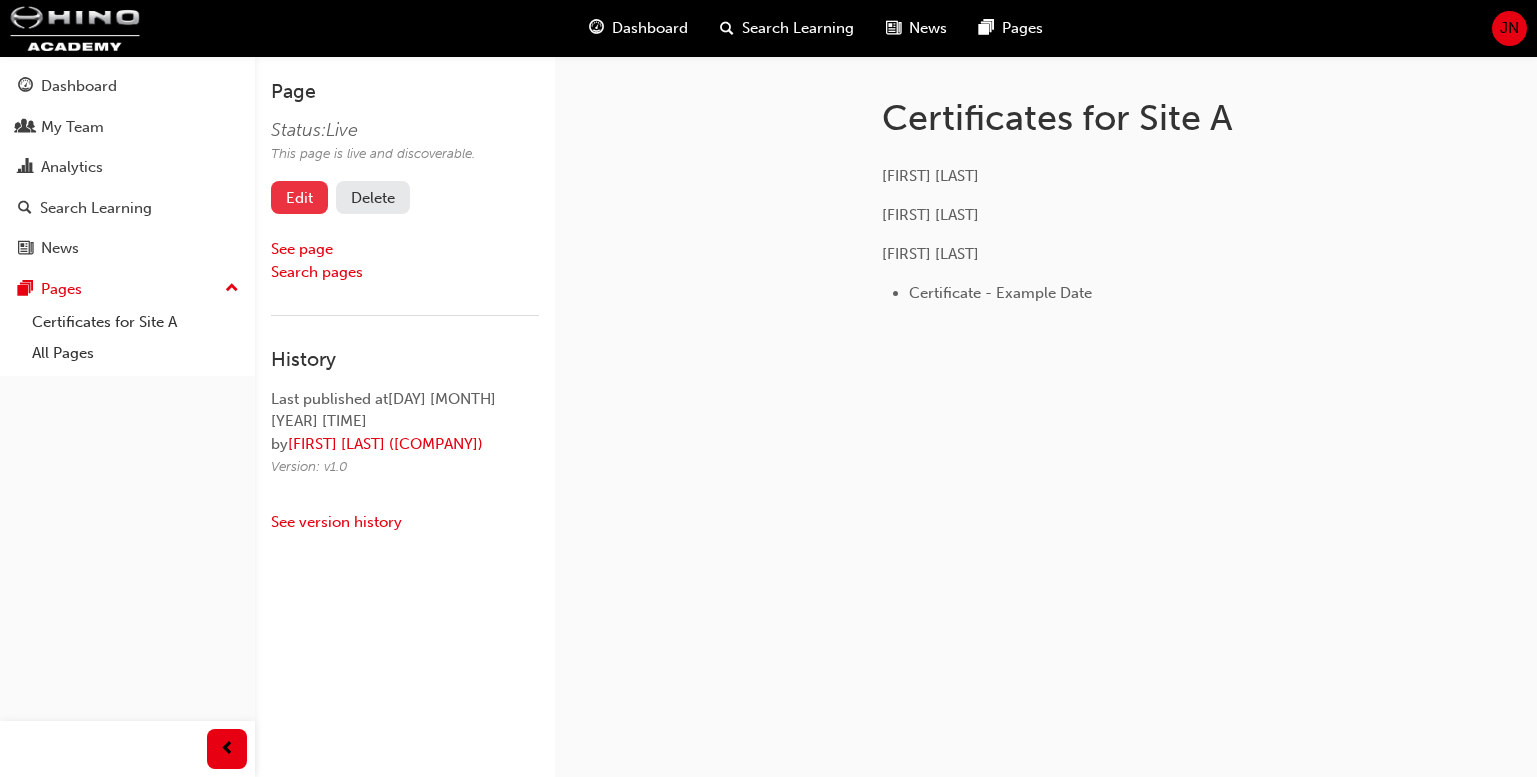 click on "Edit" at bounding box center [299, 197] 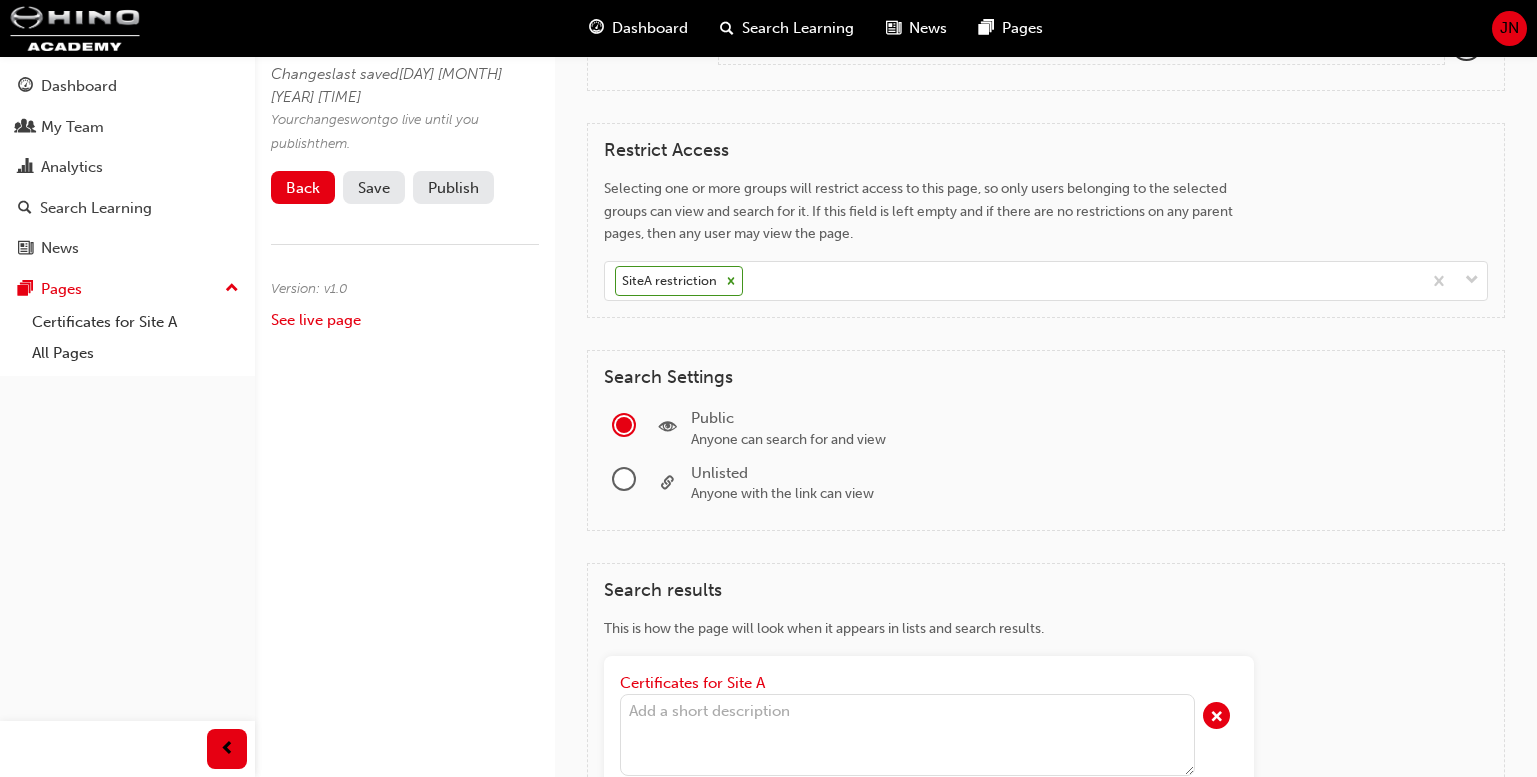 scroll, scrollTop: 1179, scrollLeft: 0, axis: vertical 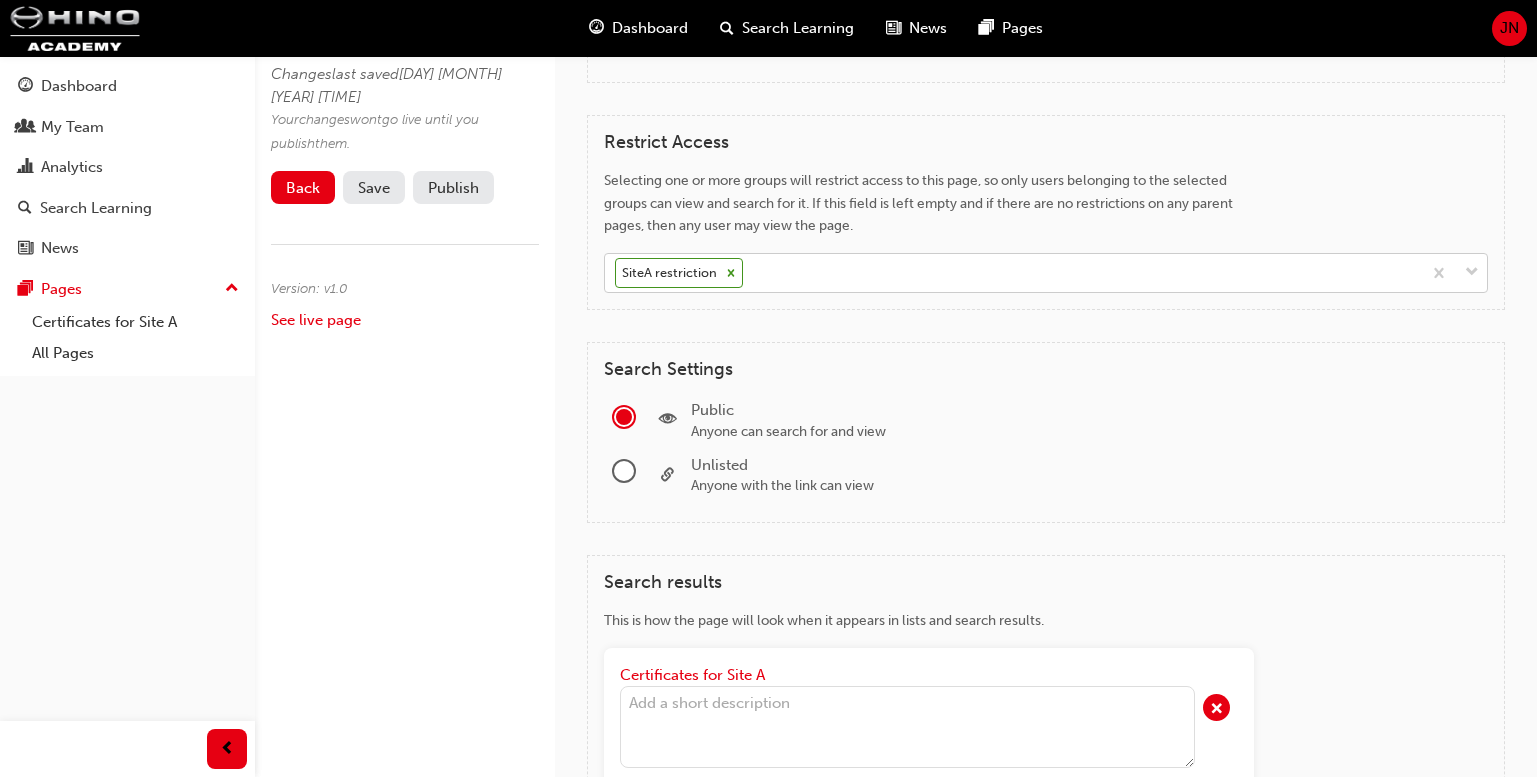 click on "SiteA restriction" at bounding box center [1013, 273] 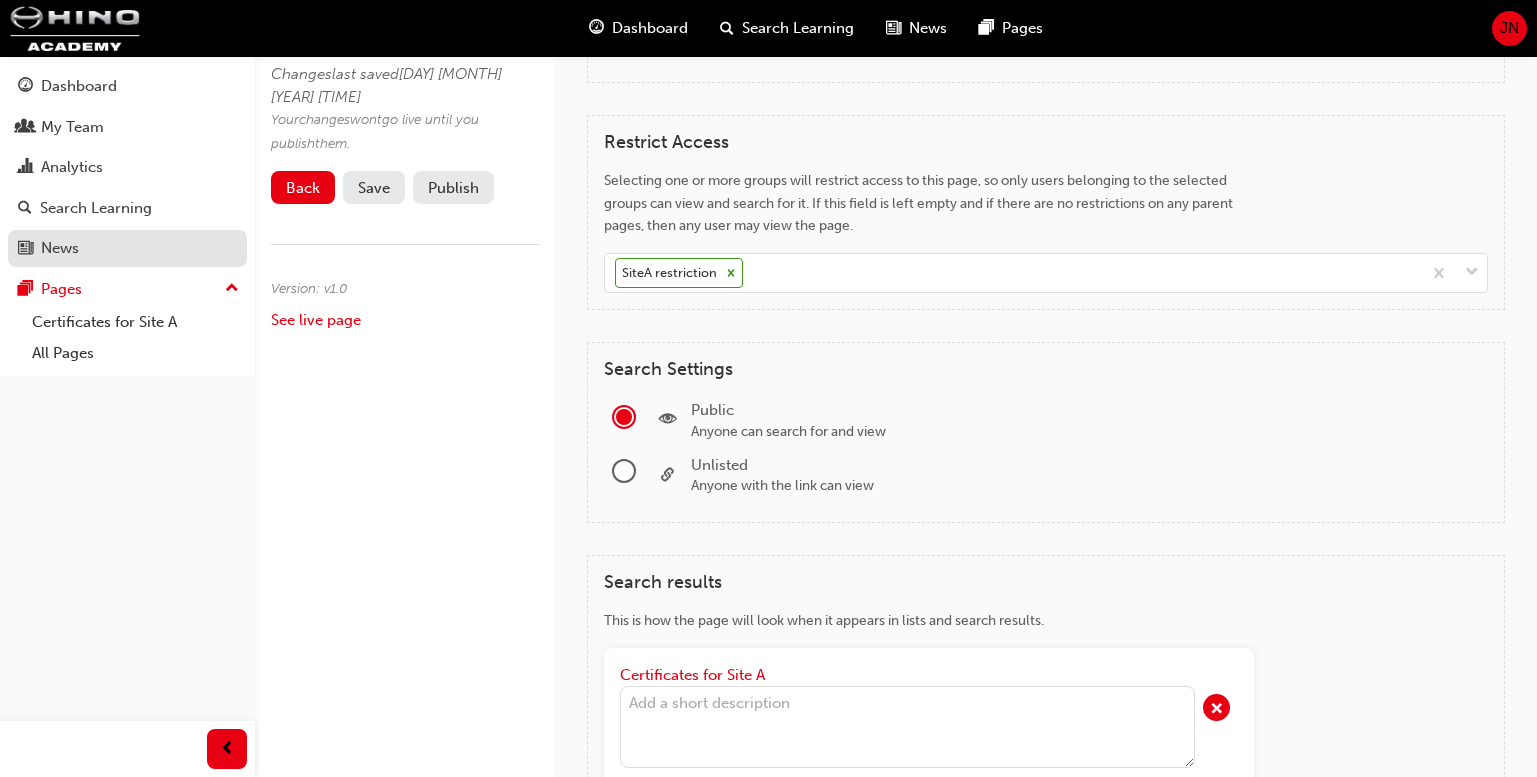 click on "News" at bounding box center [127, 248] 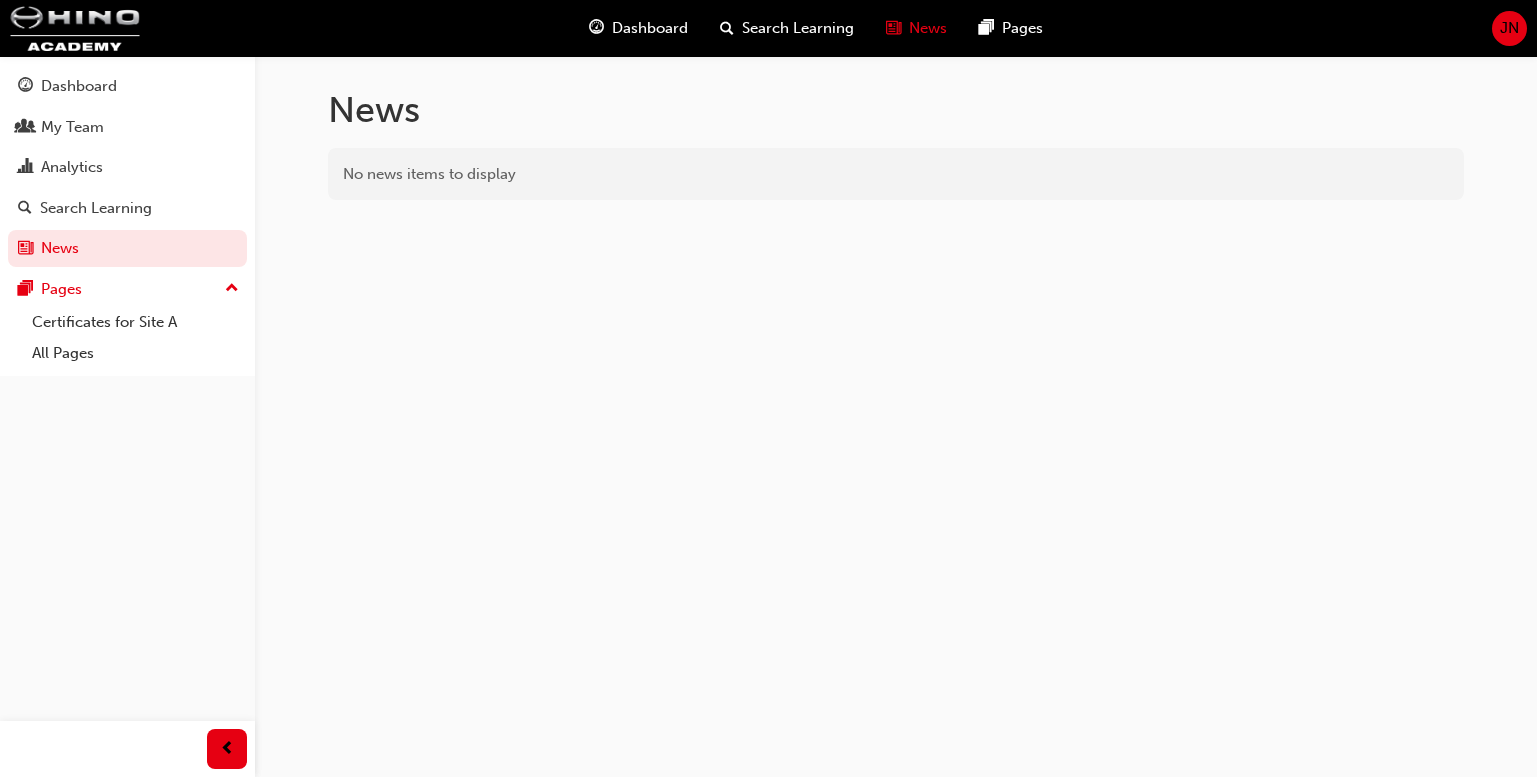 click on "JN" at bounding box center [1509, 28] 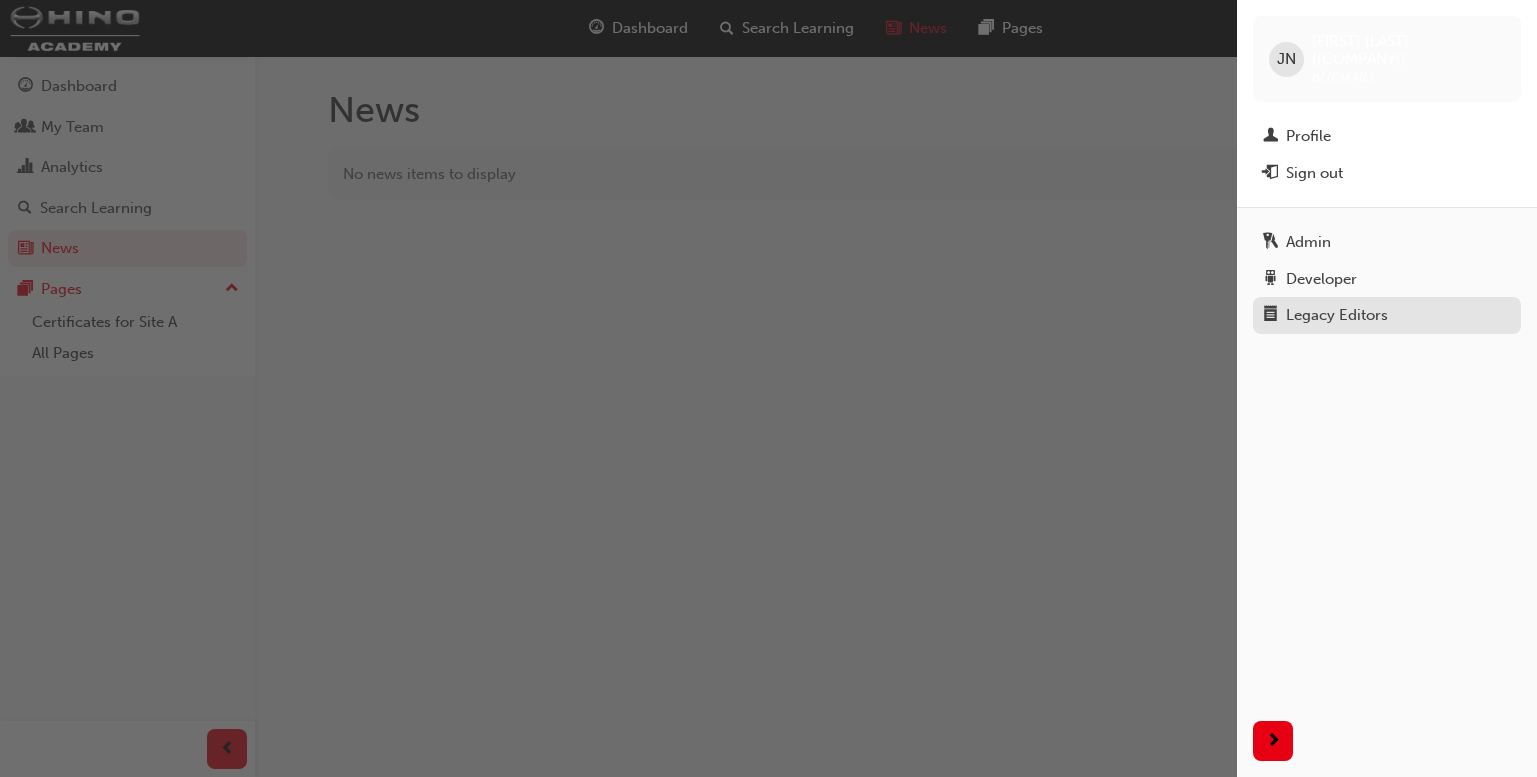 click on "Legacy Editors" at bounding box center [1387, 315] 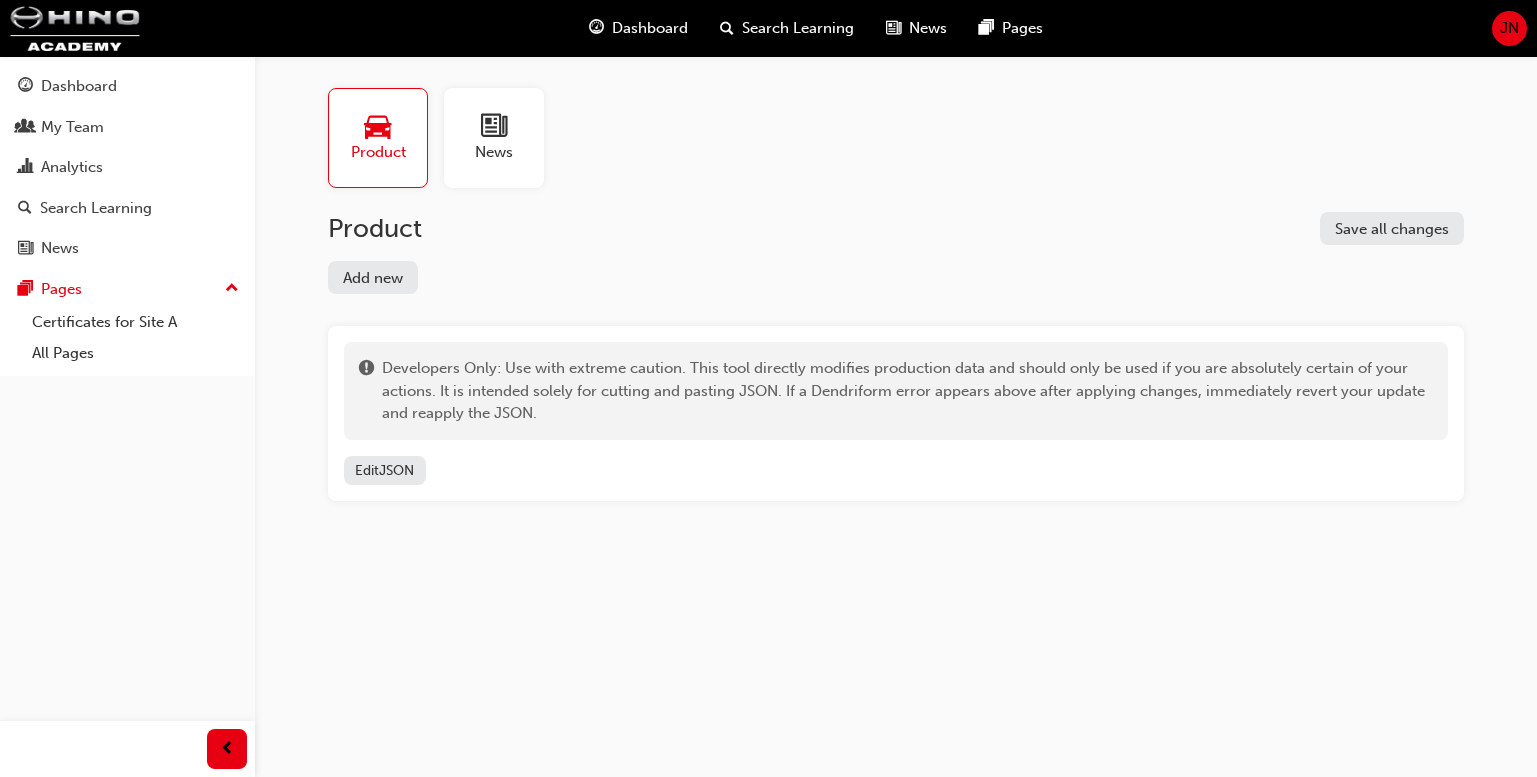 click on "News" at bounding box center (494, 138) 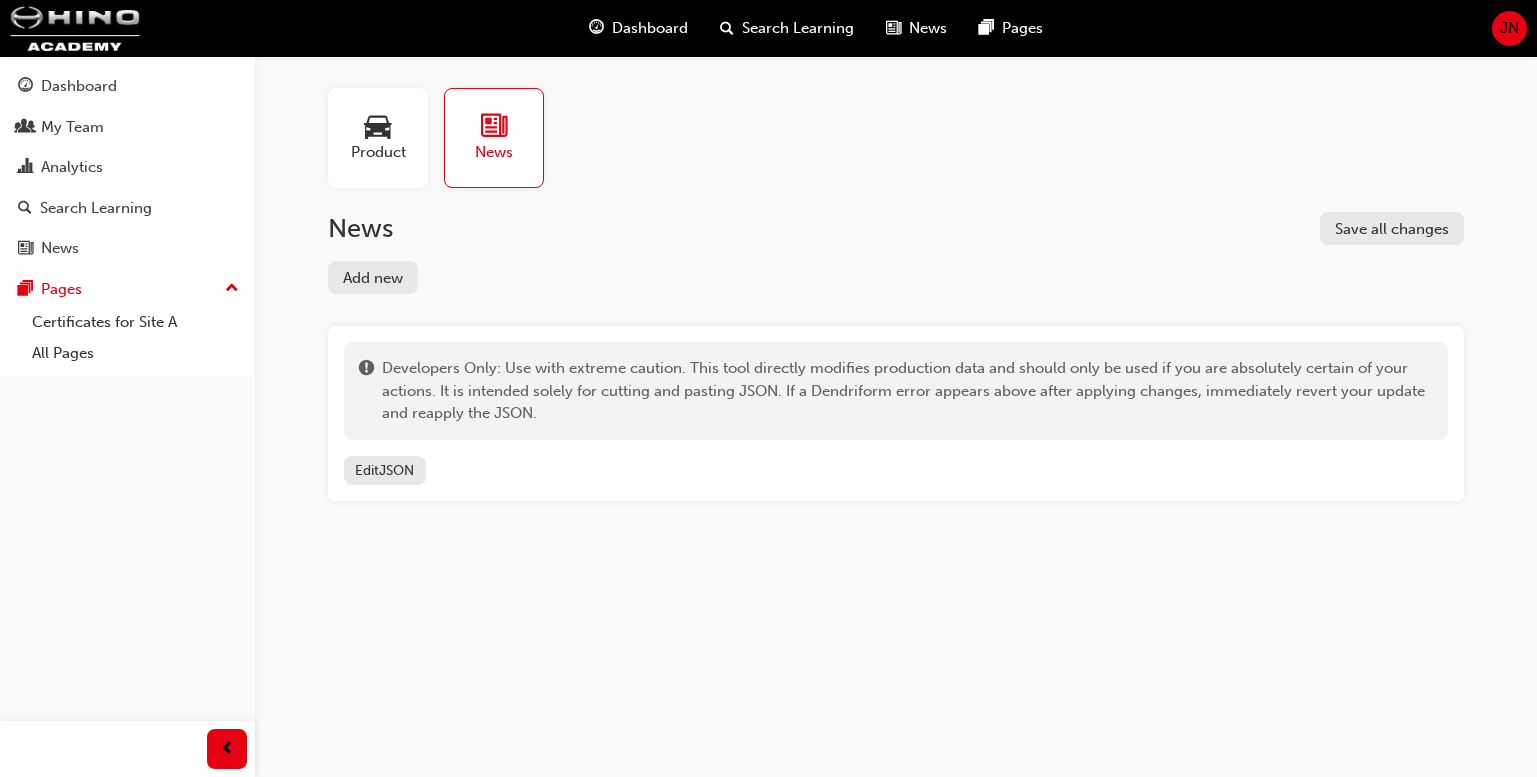 click on "Add new" at bounding box center [373, 277] 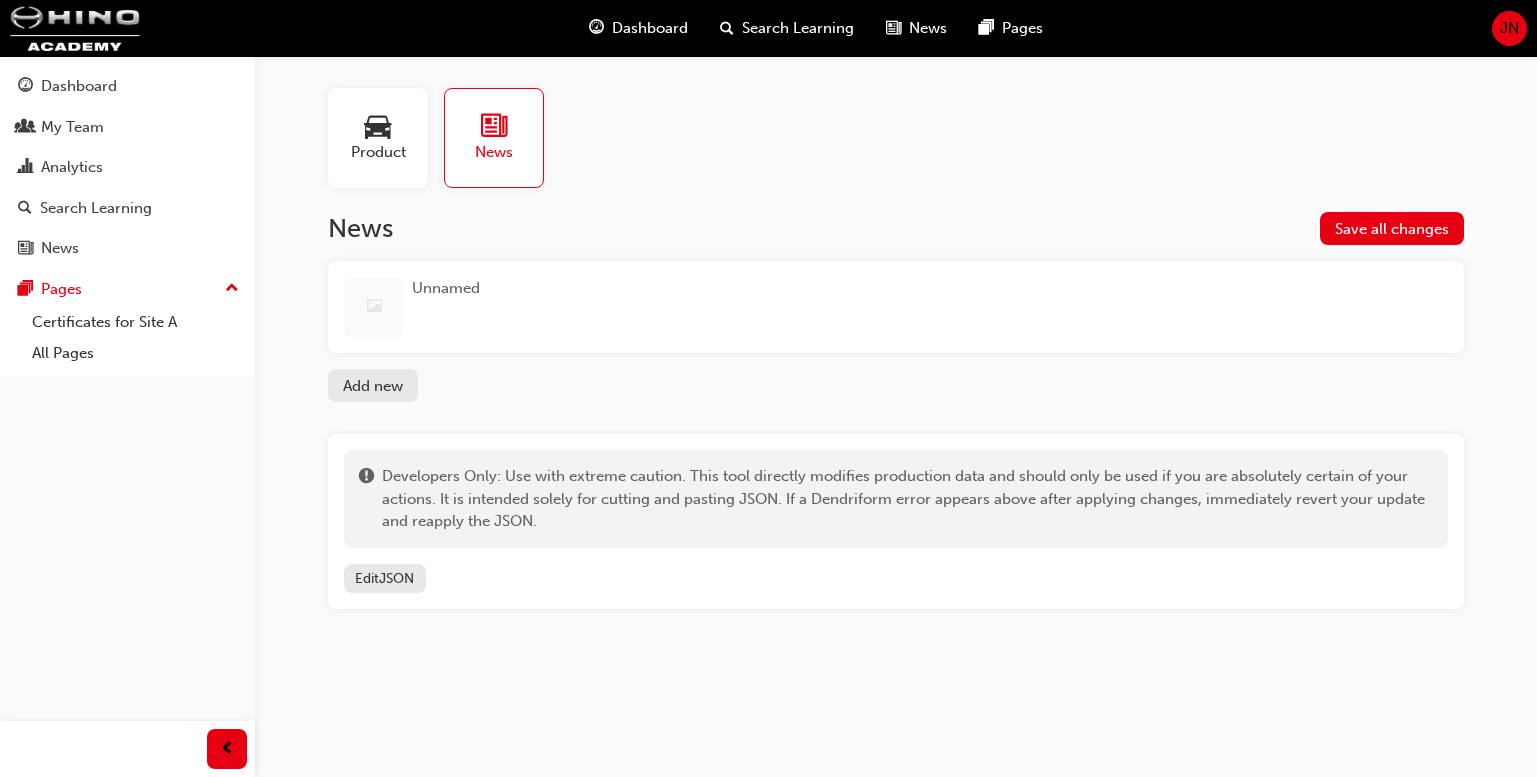 click on "Unnamed" at bounding box center [896, 307] 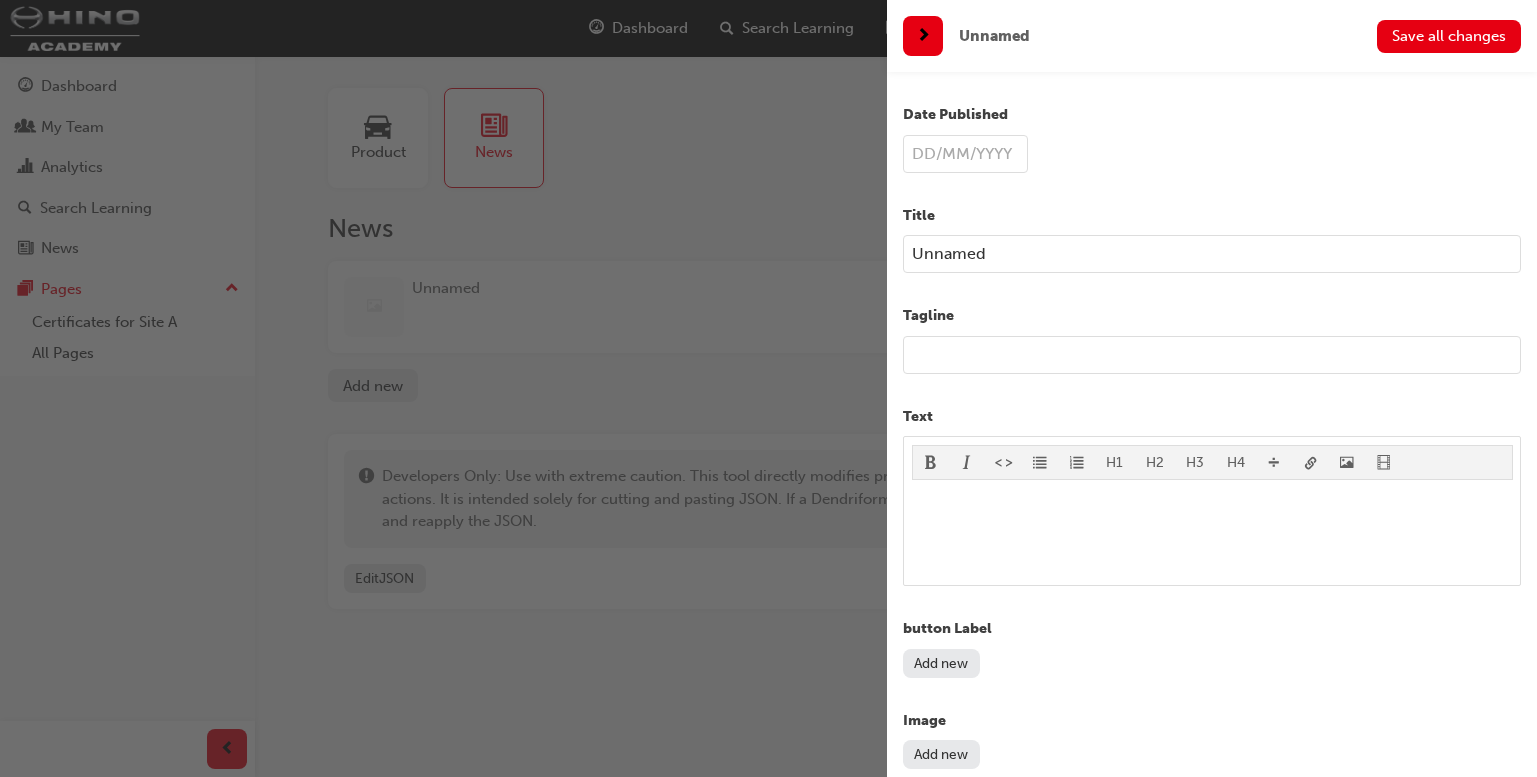 scroll, scrollTop: 345, scrollLeft: 0, axis: vertical 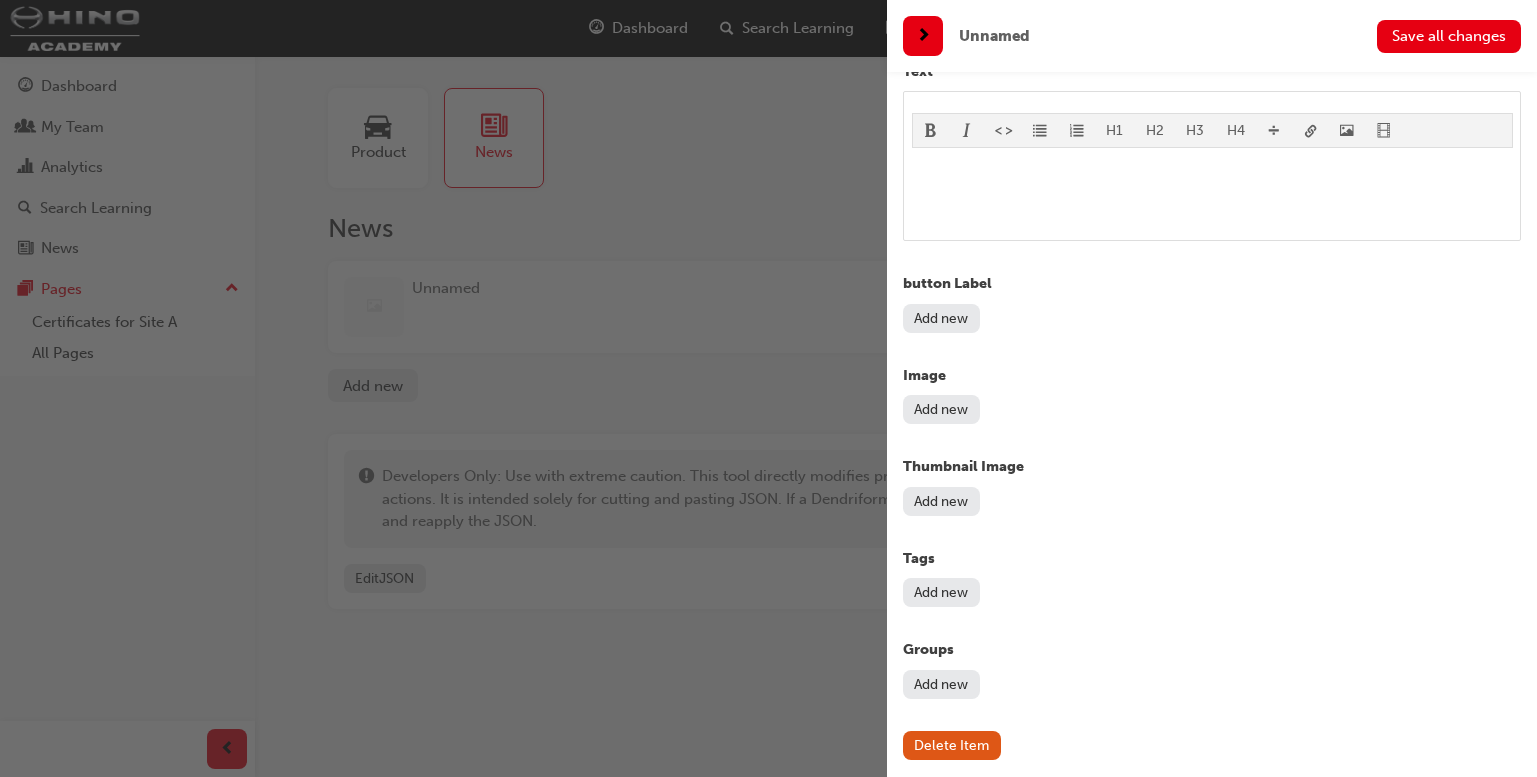 click on "Add new" at bounding box center [941, 684] 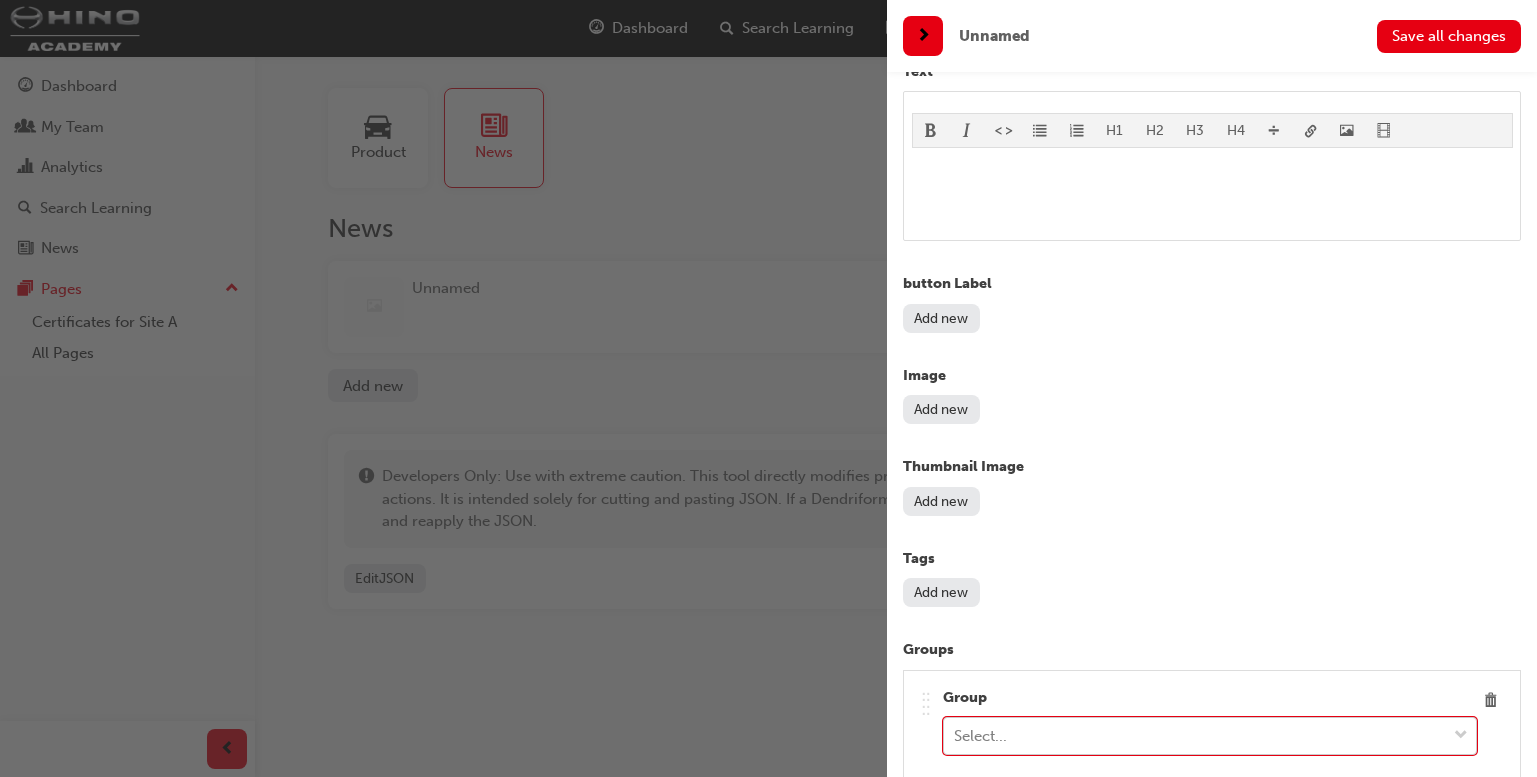 scroll, scrollTop: 281, scrollLeft: 0, axis: vertical 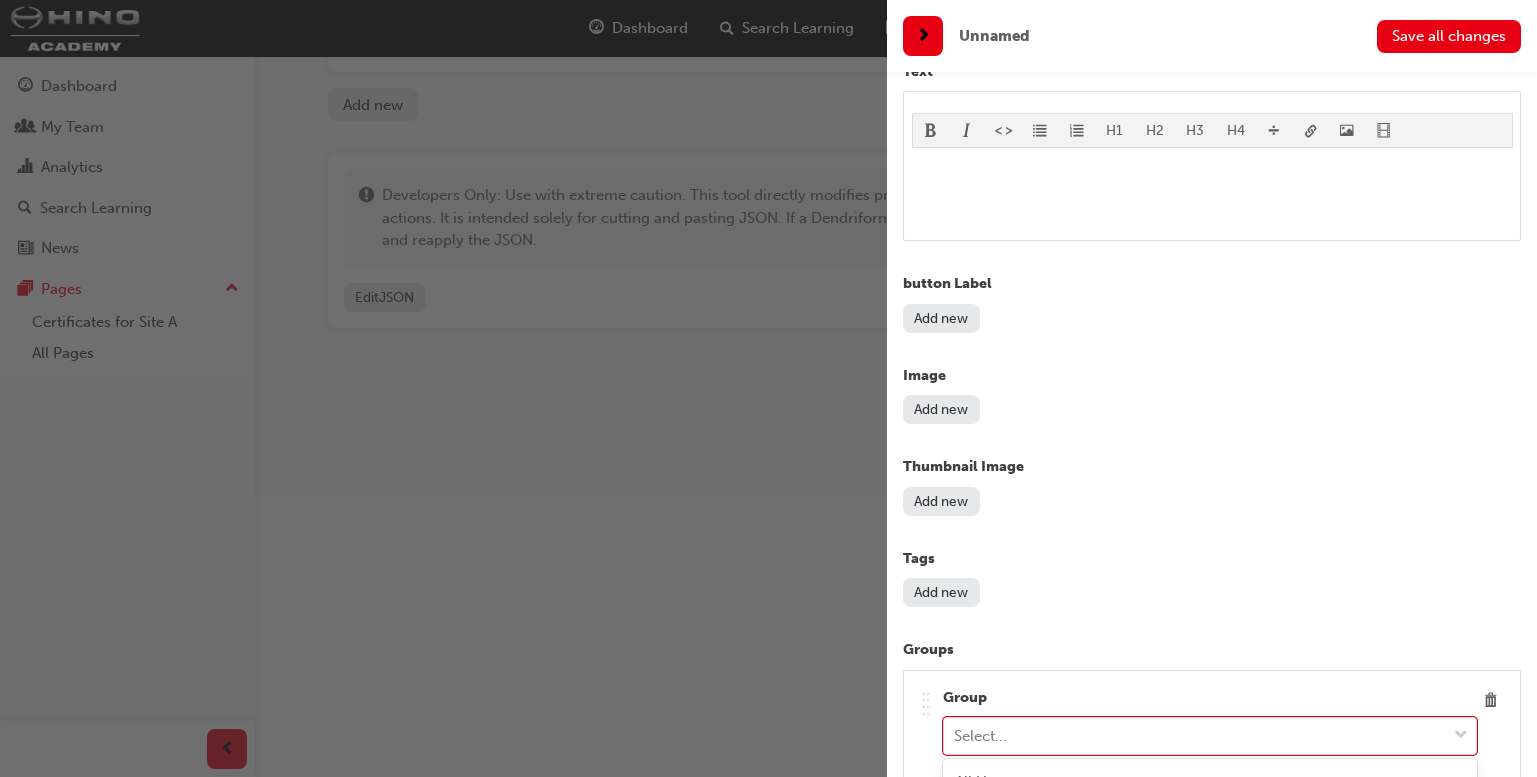 drag, startPoint x: 1026, startPoint y: 725, endPoint x: 1044, endPoint y: 706, distance: 26.172504 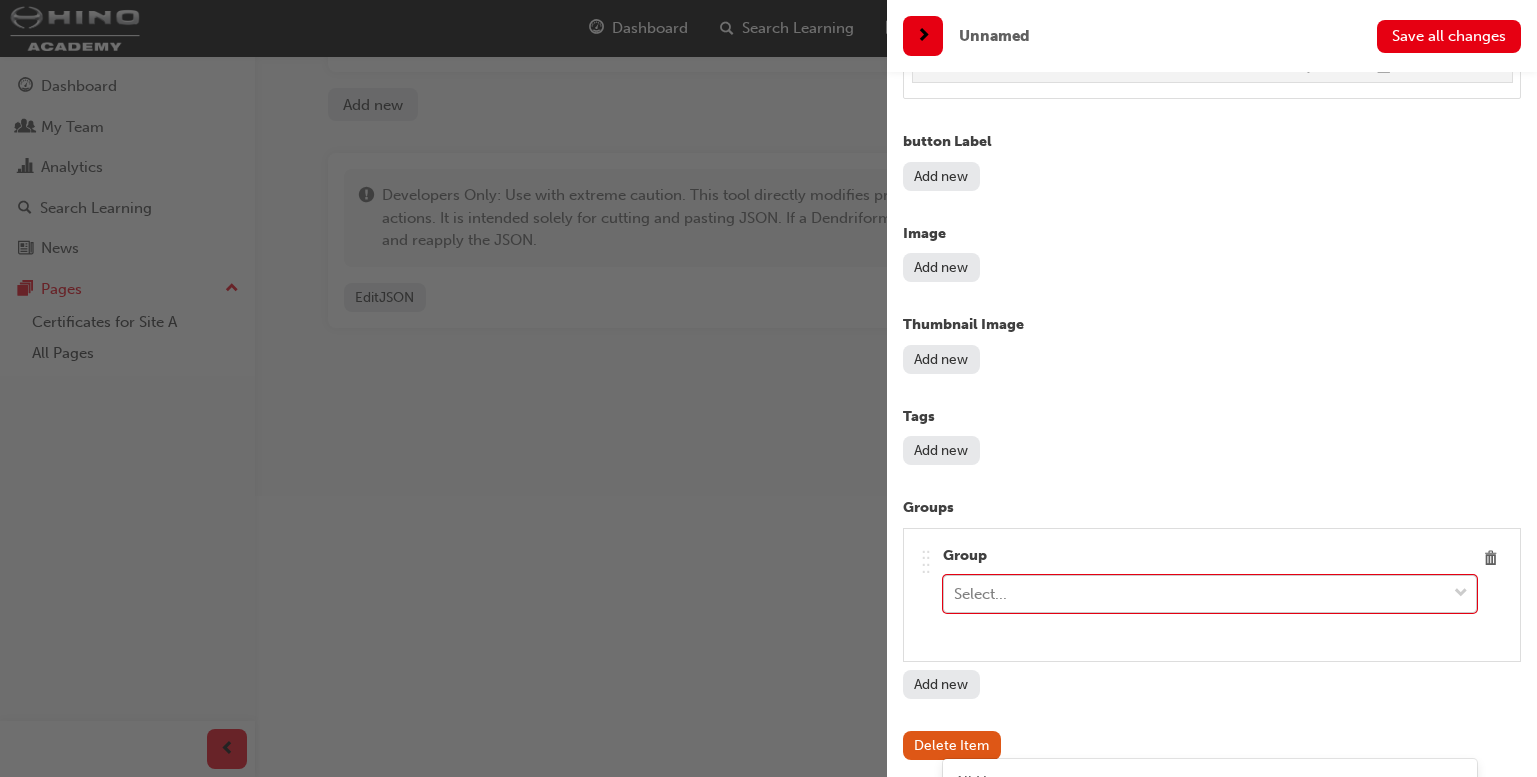 scroll, scrollTop: 0, scrollLeft: 0, axis: both 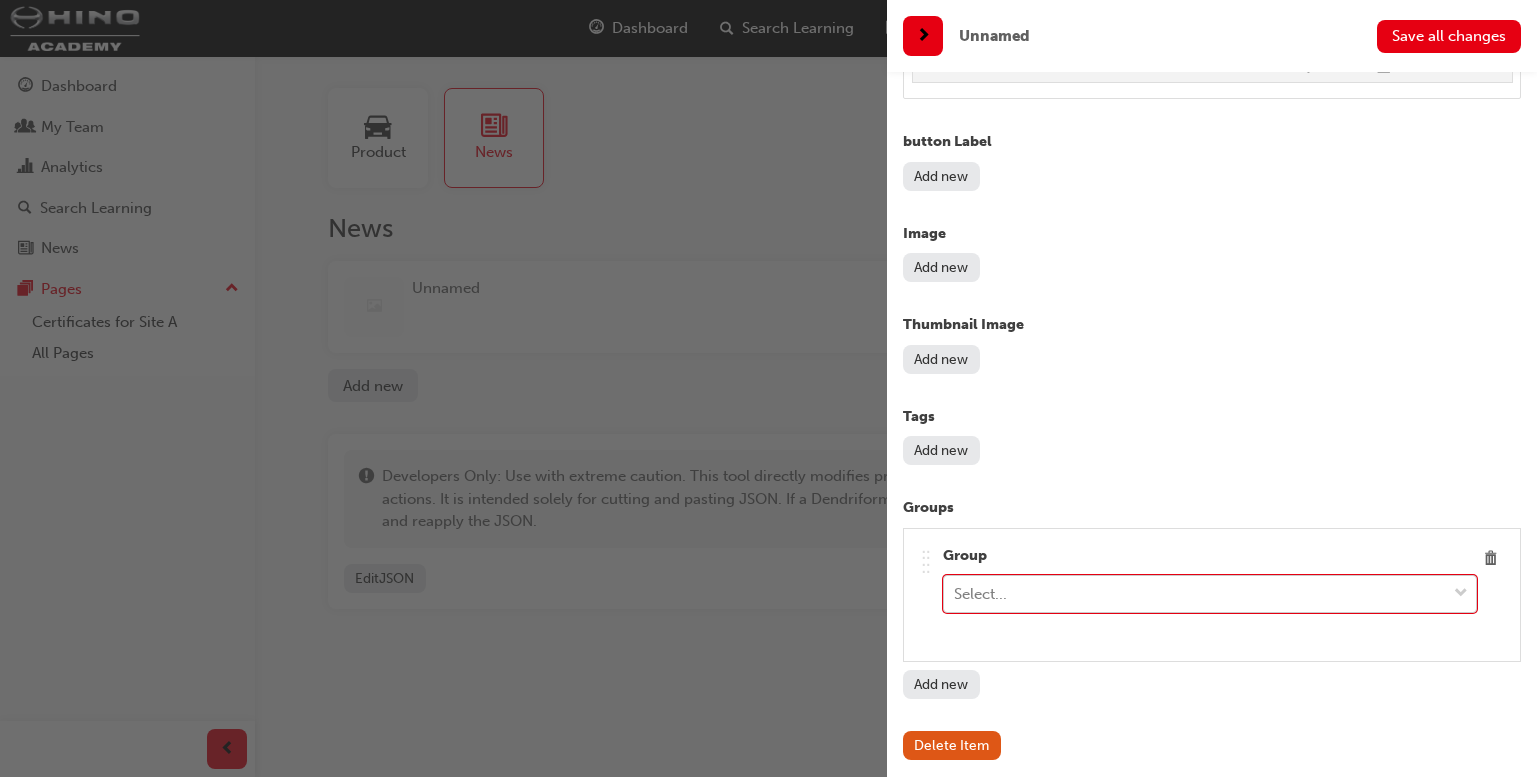 click at bounding box center (1461, 594) 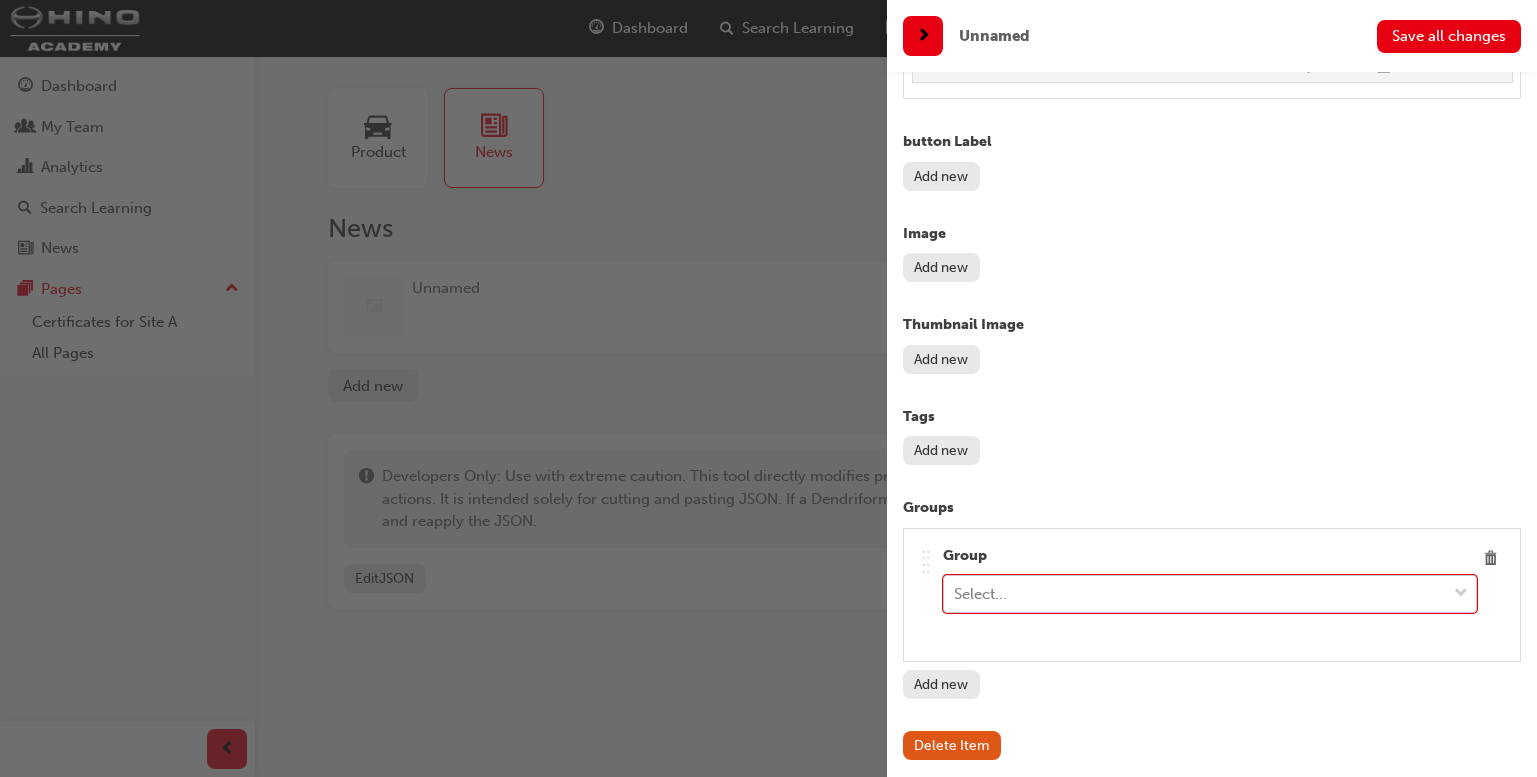 click at bounding box center (1461, 594) 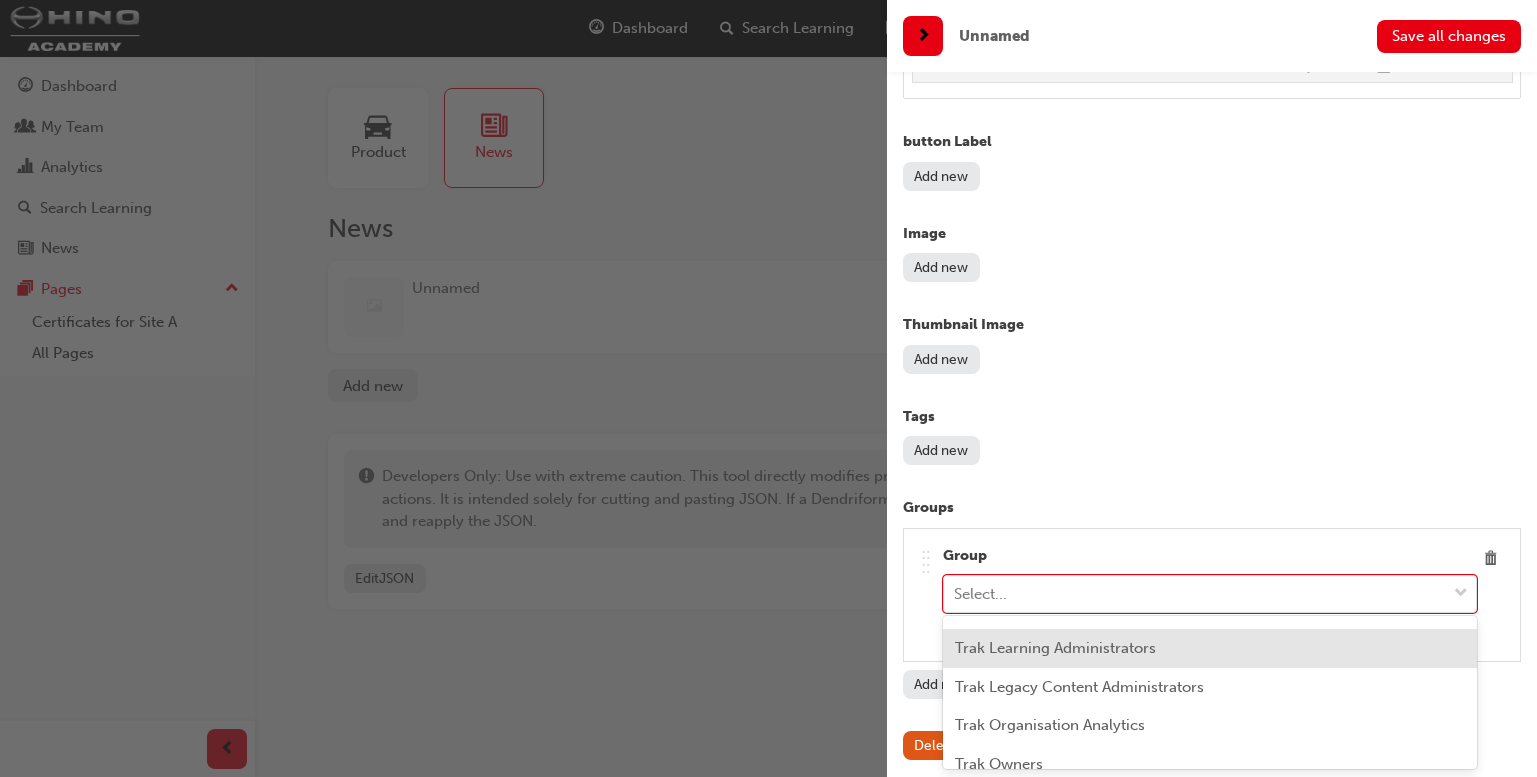 scroll, scrollTop: 384, scrollLeft: 0, axis: vertical 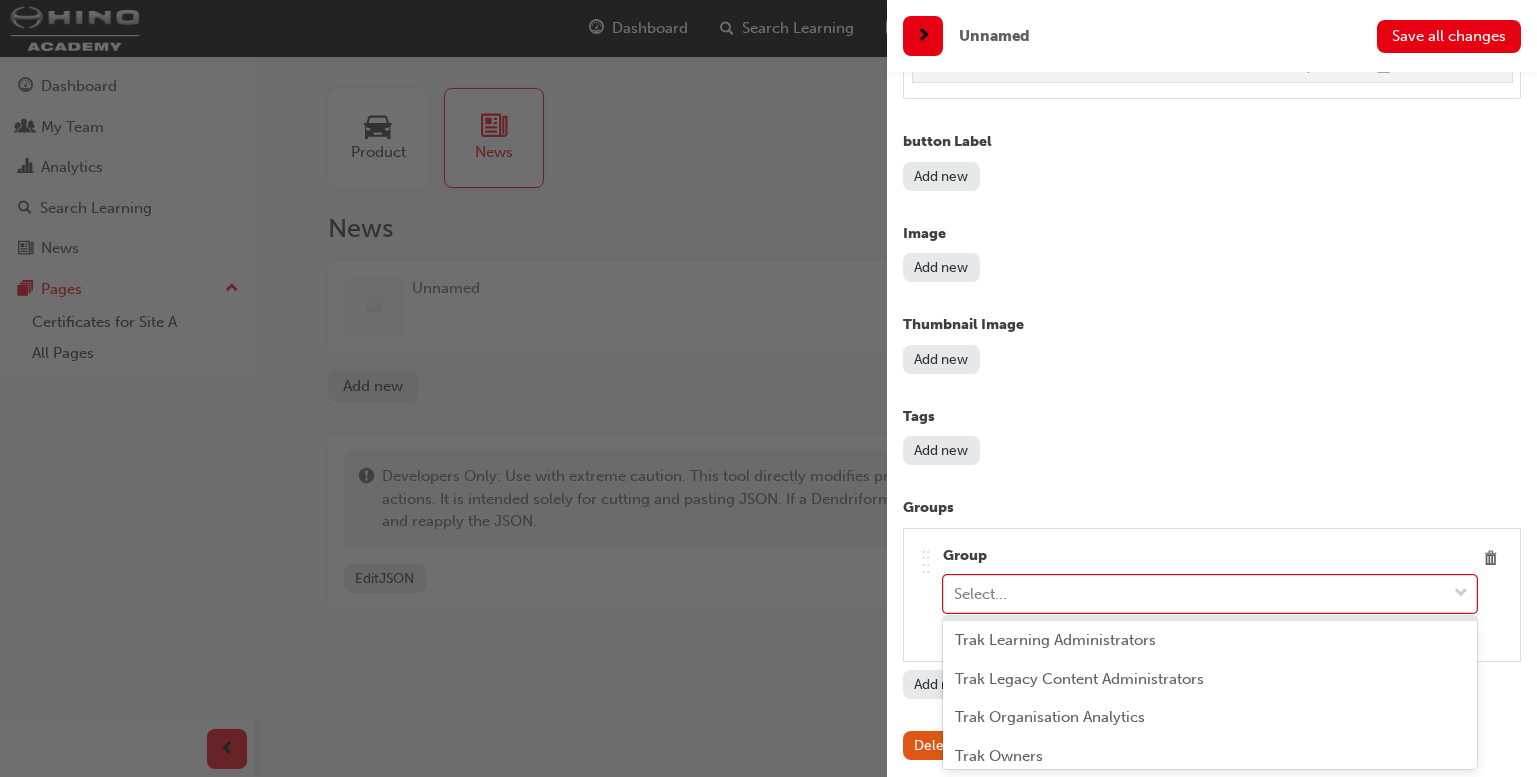 click at bounding box center (443, 388) 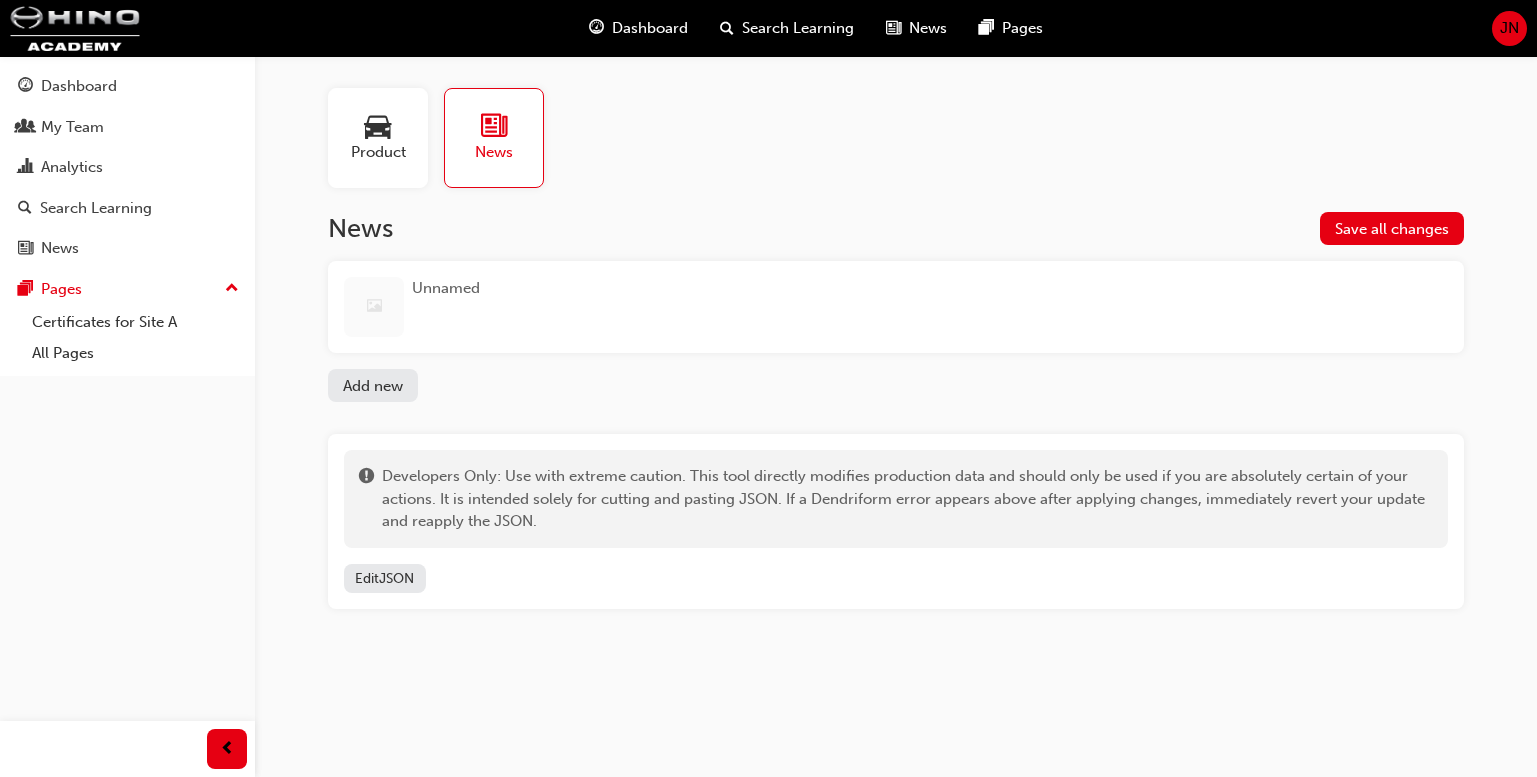click on "Product" at bounding box center (378, 138) 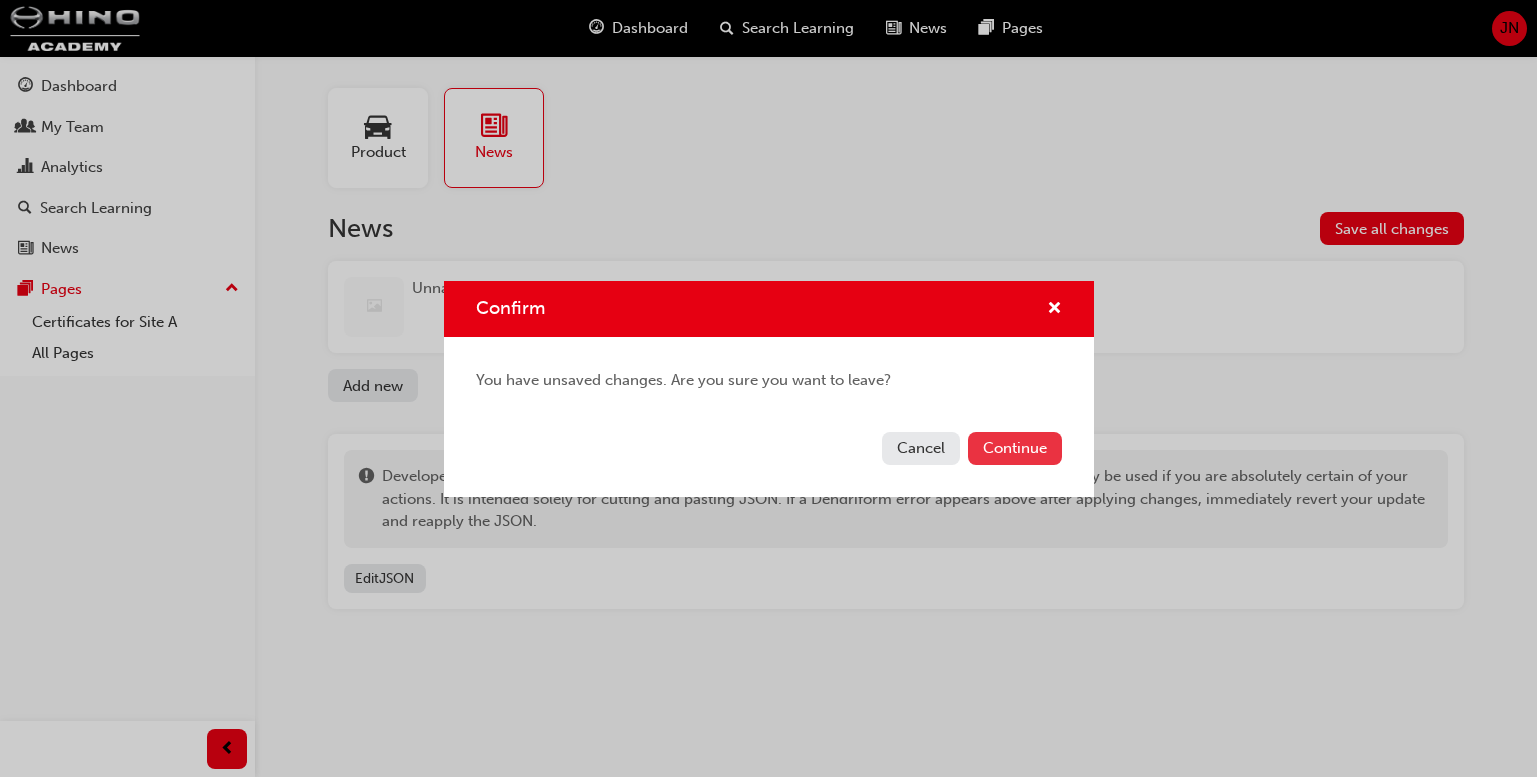 click on "Continue" at bounding box center (1015, 448) 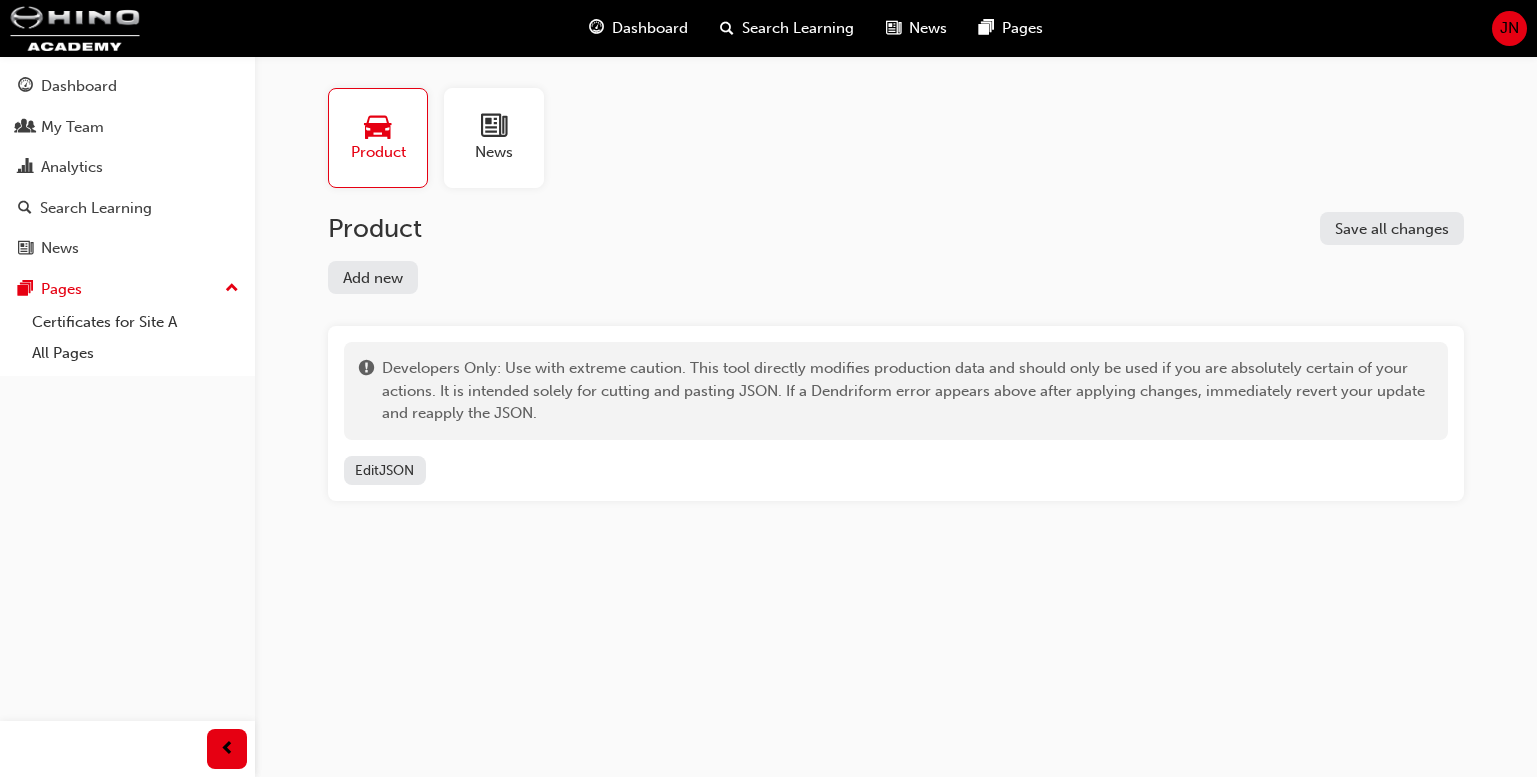 click on "Add new" at bounding box center [373, 277] 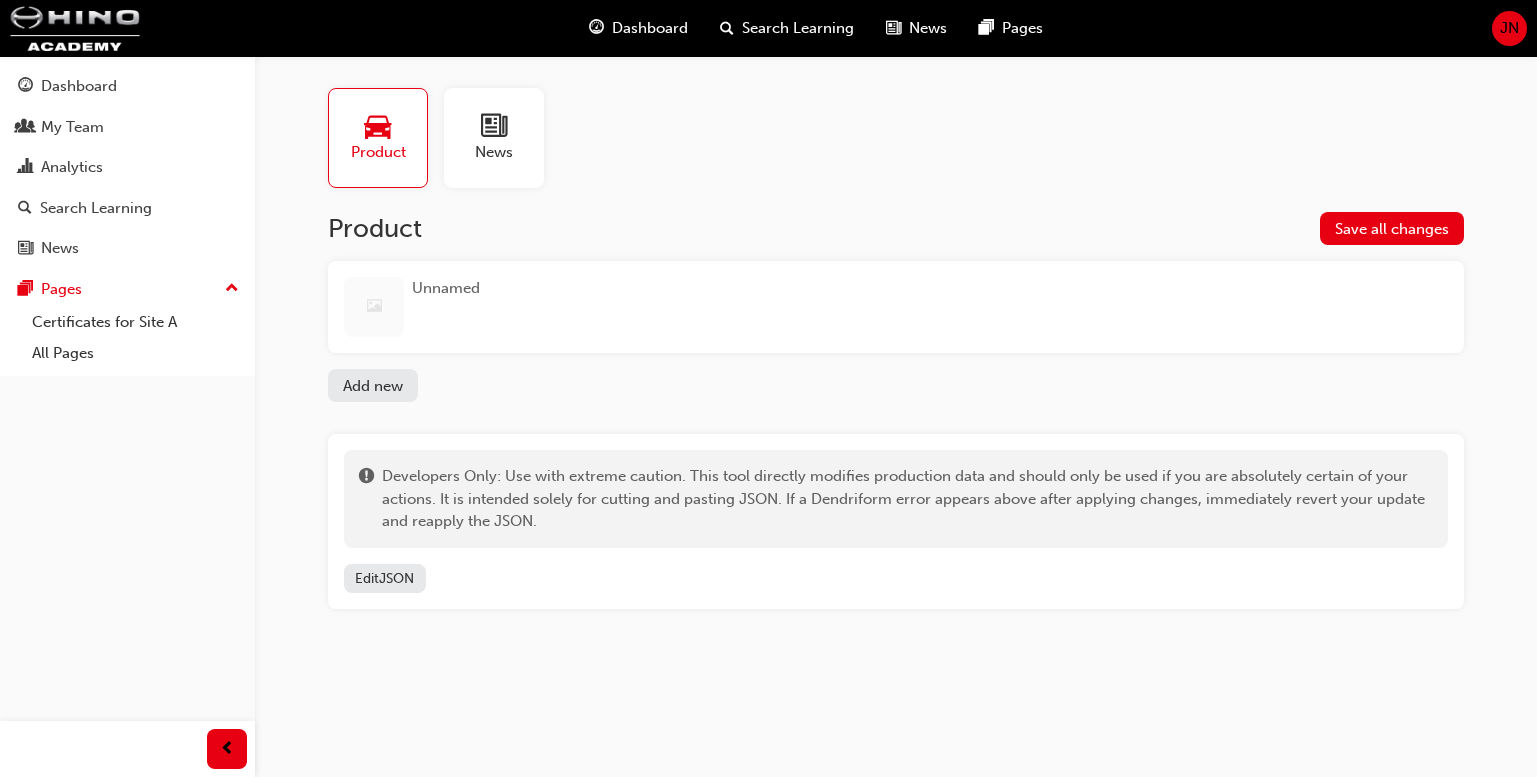 click on "Unnamed" at bounding box center (896, 307) 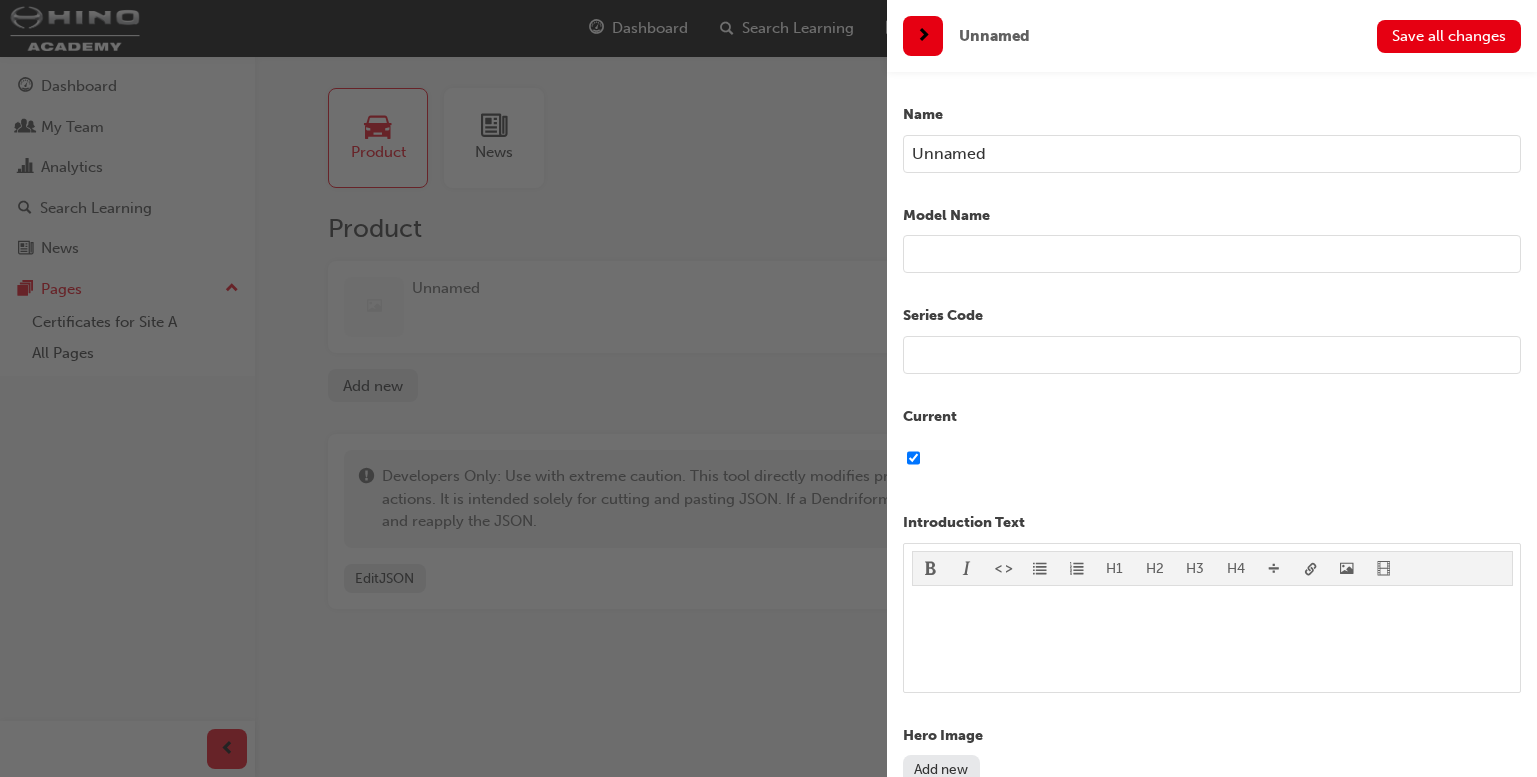 scroll, scrollTop: 1820, scrollLeft: 0, axis: vertical 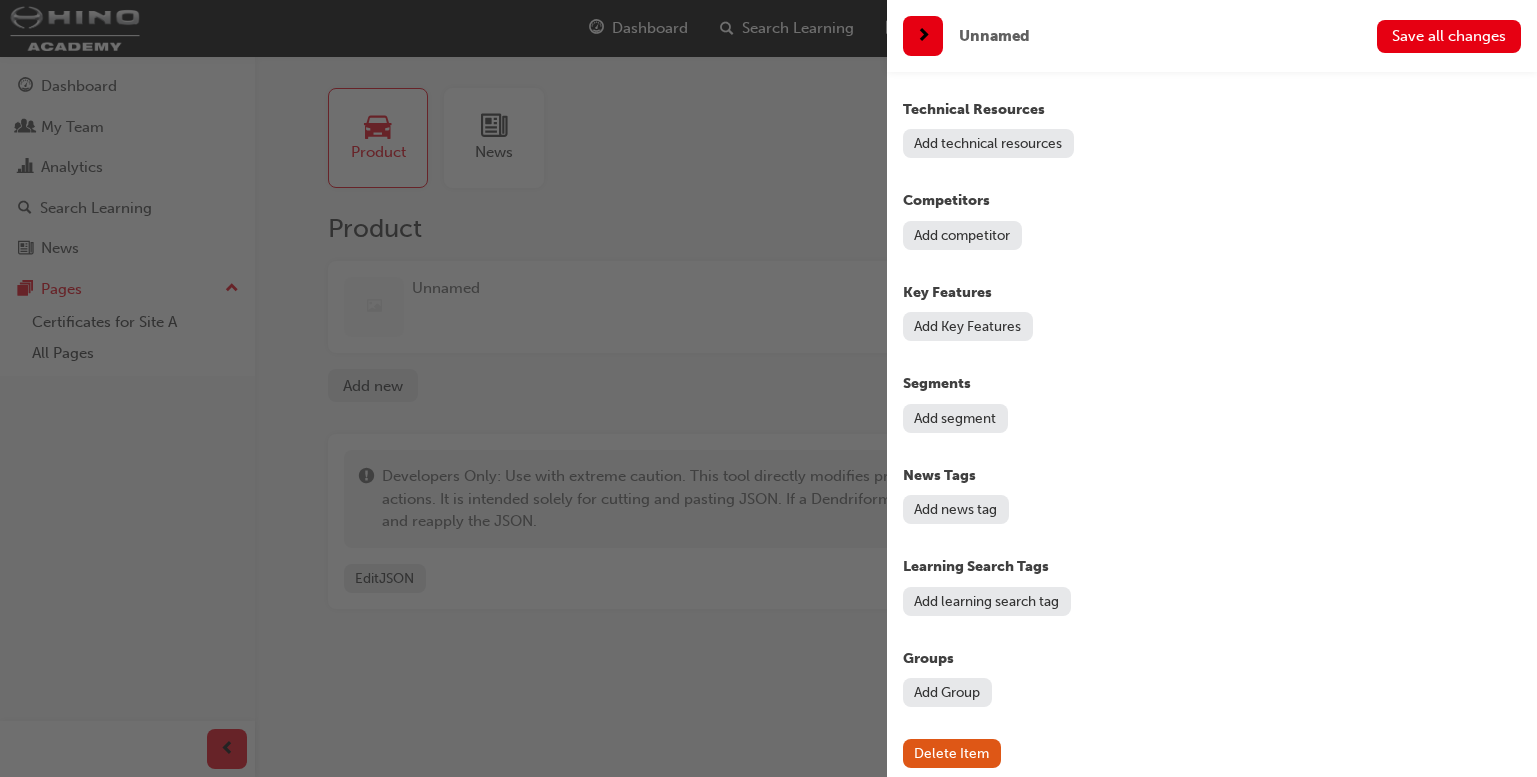 click on "Add Group" at bounding box center (947, 692) 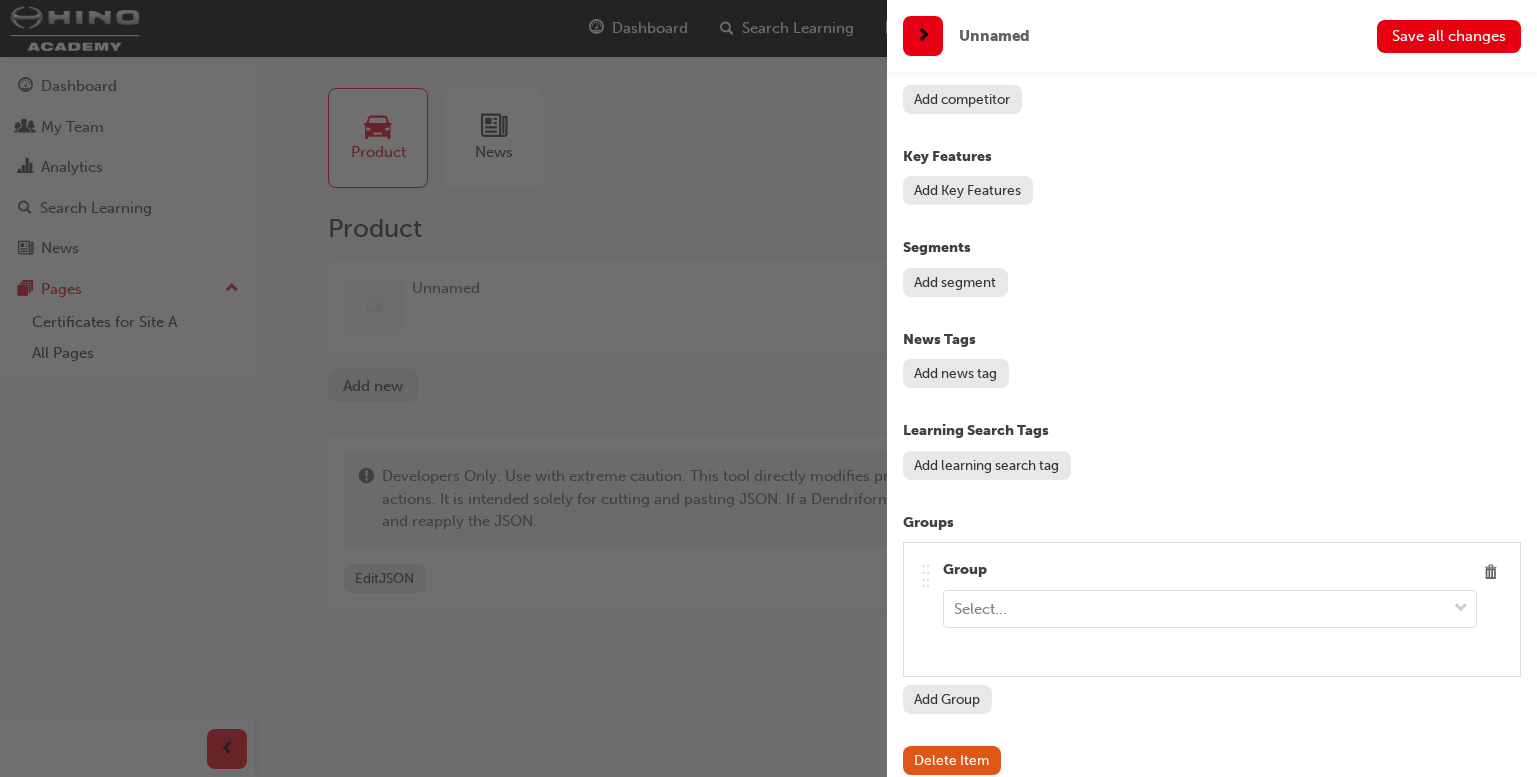 scroll, scrollTop: 1963, scrollLeft: 0, axis: vertical 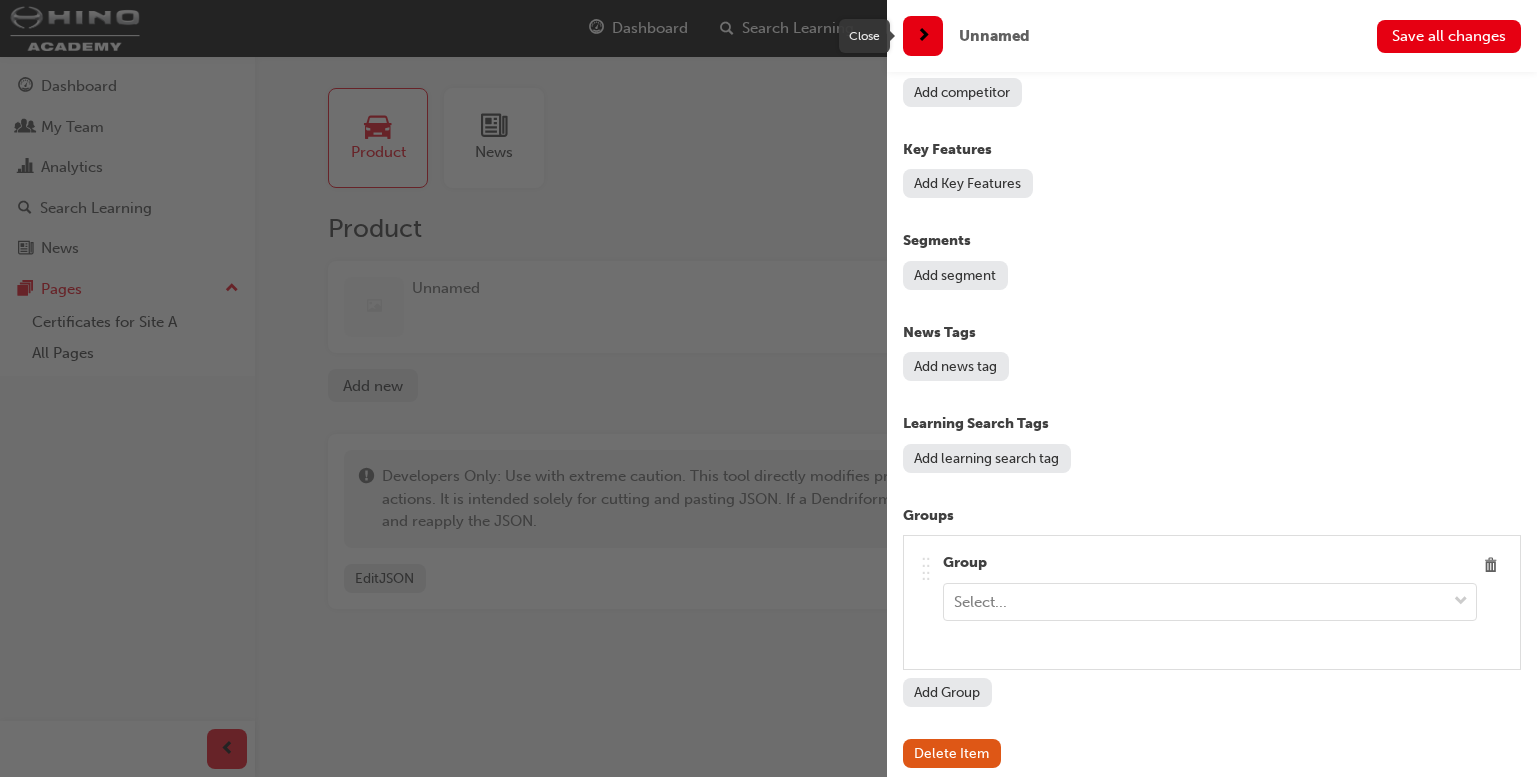 click at bounding box center [923, 36] 